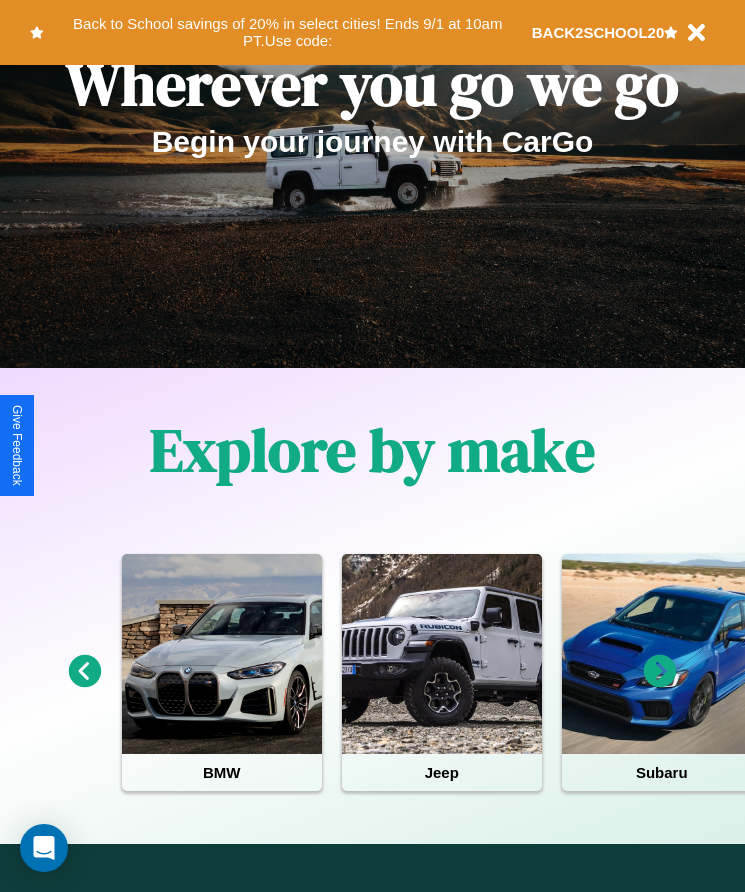 scroll, scrollTop: 334, scrollLeft: 0, axis: vertical 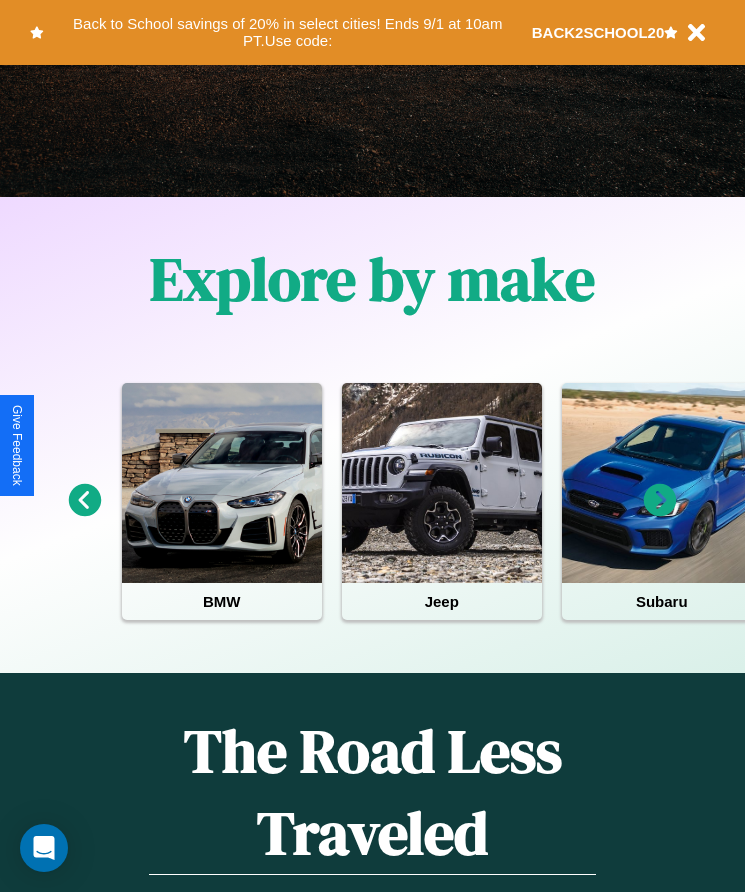 click 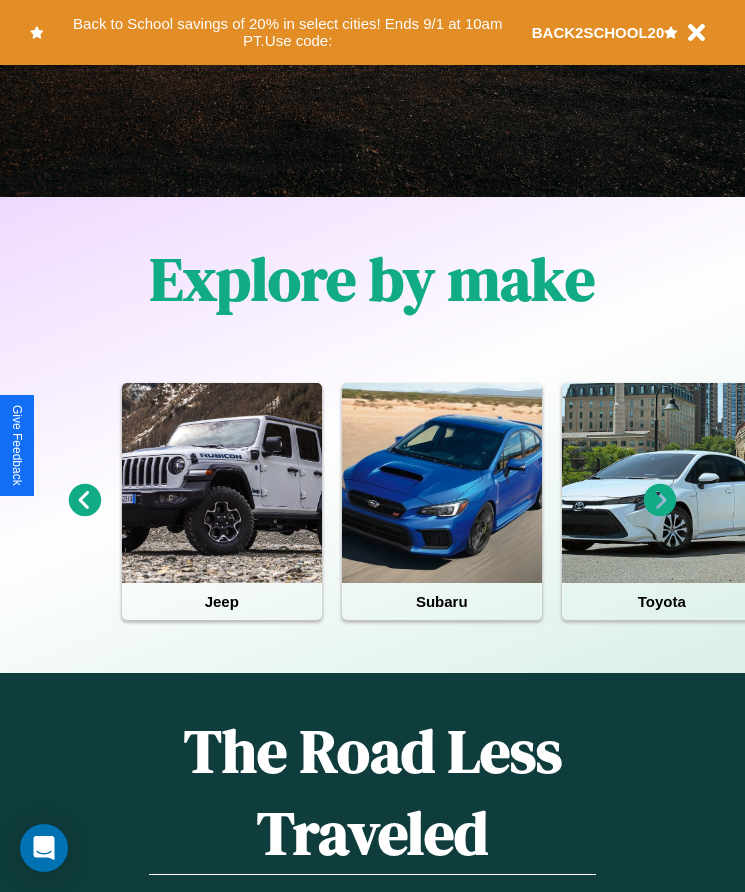 click 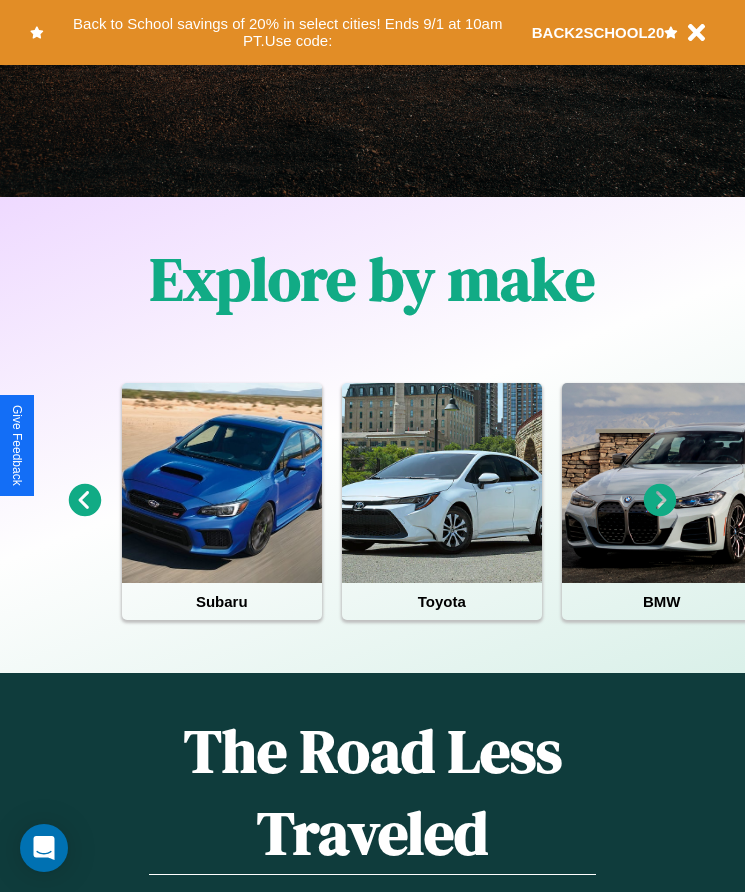 click 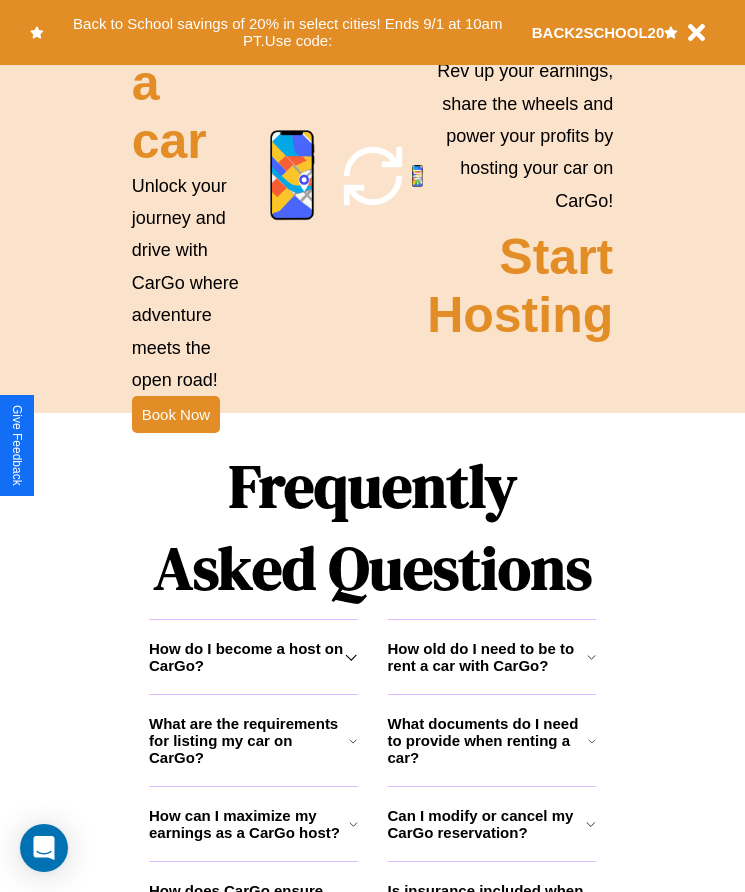 scroll, scrollTop: 2245, scrollLeft: 0, axis: vertical 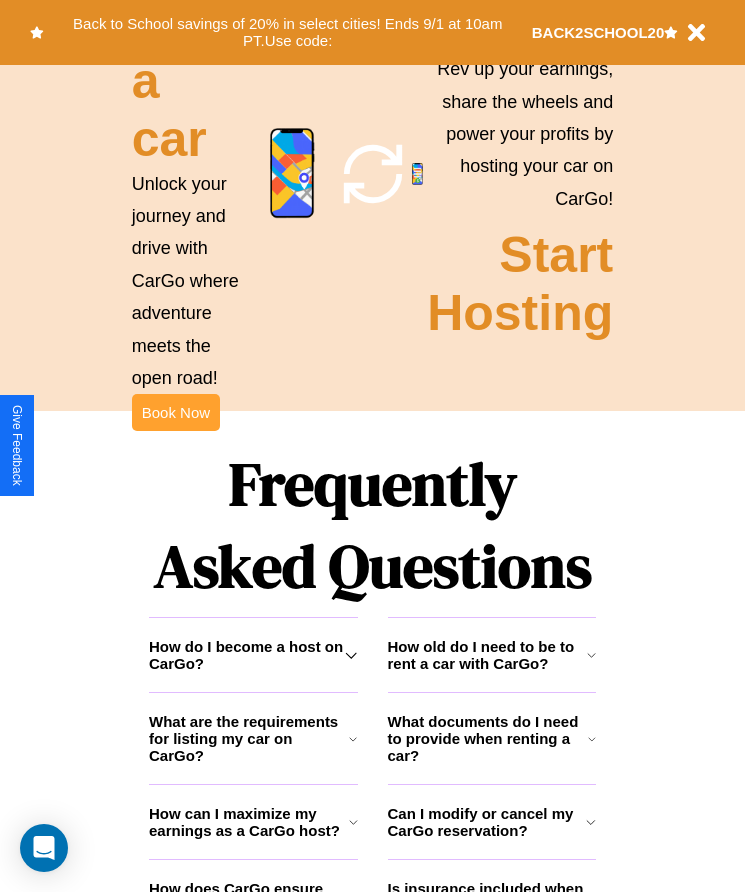click on "Book Now" at bounding box center (176, 412) 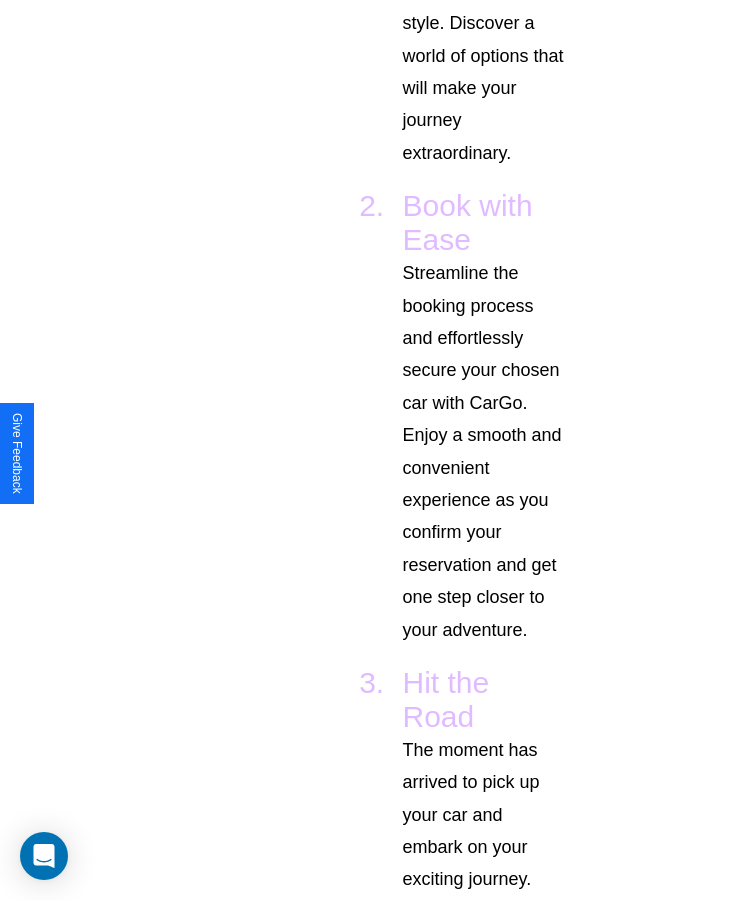 scroll, scrollTop: 0, scrollLeft: 0, axis: both 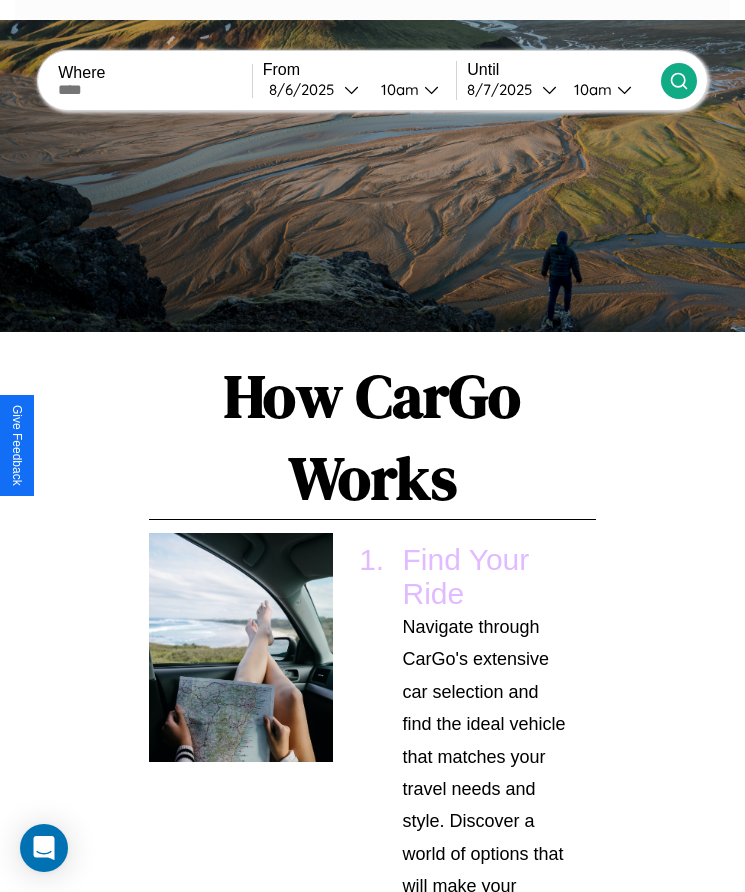 click at bounding box center [155, 90] 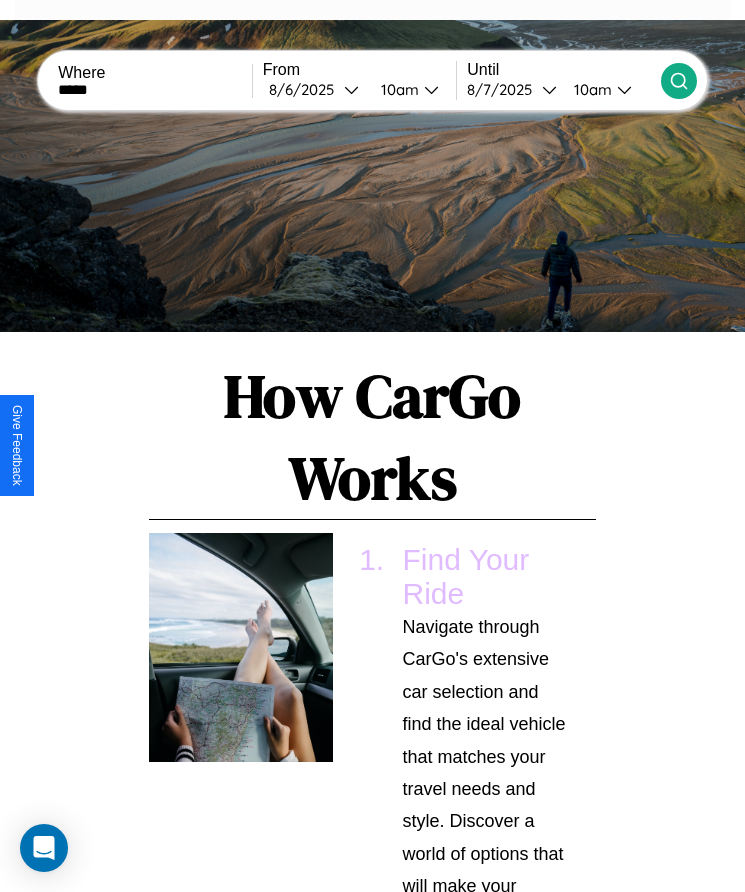 type on "*****" 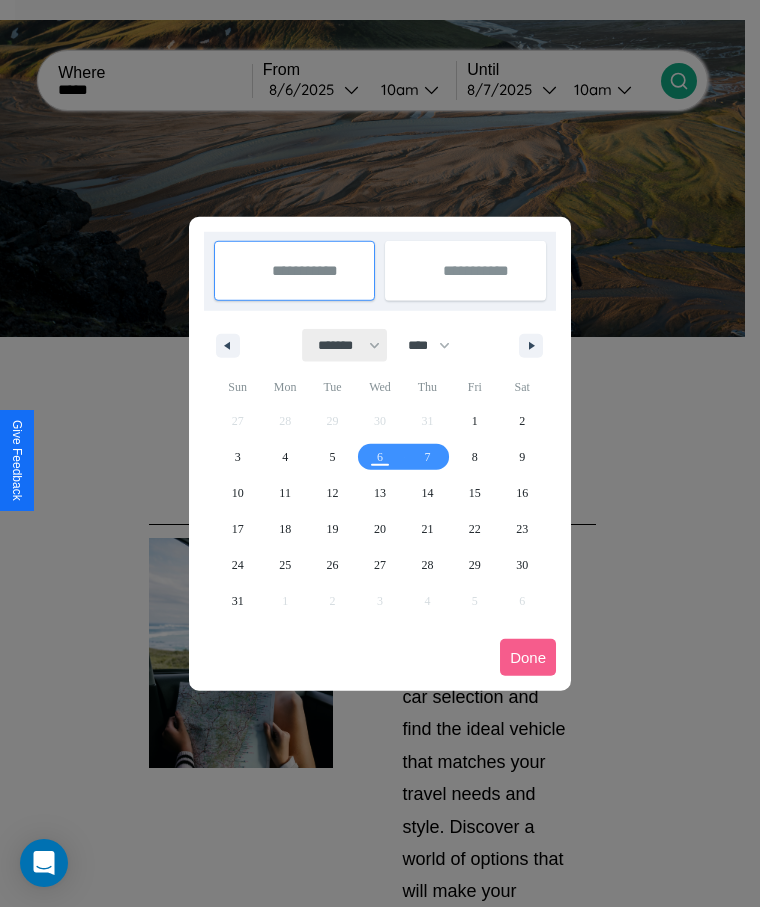click on "******* ******** ***** ***** *** **** **** ****** ********* ******* ******** ********" at bounding box center (345, 345) 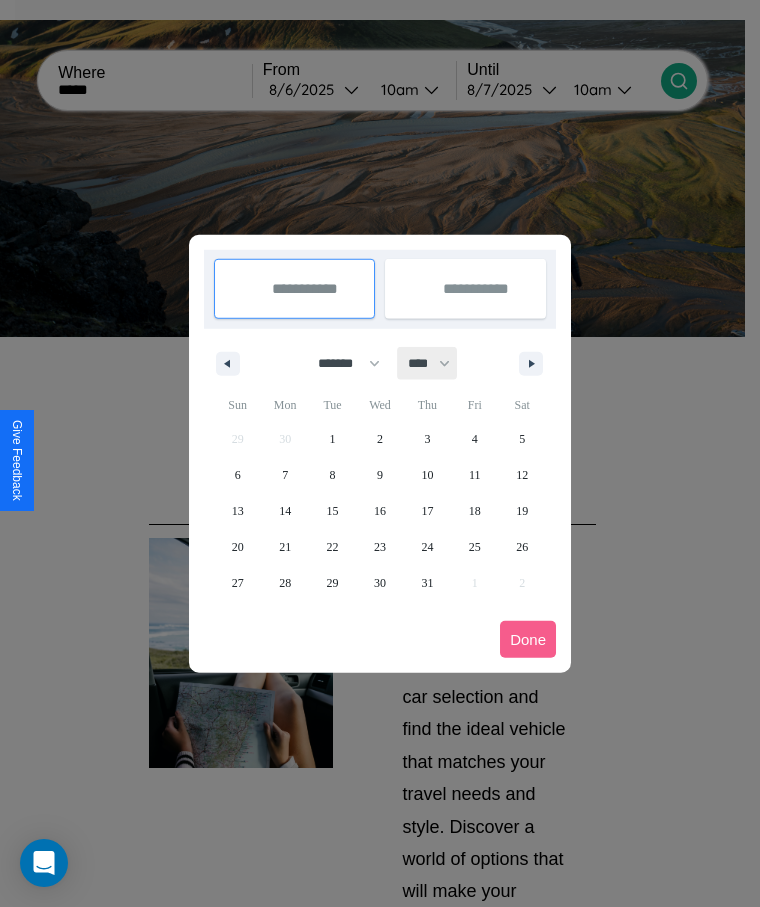 click on "**** **** **** **** **** **** **** **** **** **** **** **** **** **** **** **** **** **** **** **** **** **** **** **** **** **** **** **** **** **** **** **** **** **** **** **** **** **** **** **** **** **** **** **** **** **** **** **** **** **** **** **** **** **** **** **** **** **** **** **** **** **** **** **** **** **** **** **** **** **** **** **** **** **** **** **** **** **** **** **** **** **** **** **** **** **** **** **** **** **** **** **** **** **** **** **** **** **** **** **** **** **** **** **** **** **** **** **** **** **** **** **** **** **** **** **** **** **** **** **** ****" at bounding box center (428, 363) 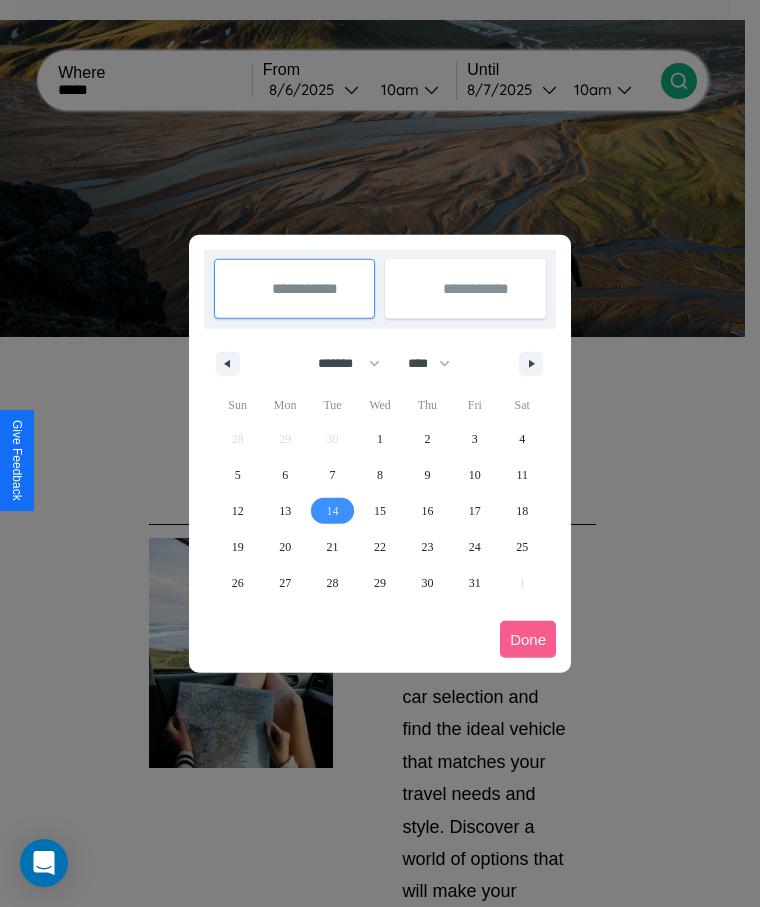 click on "14" at bounding box center (333, 511) 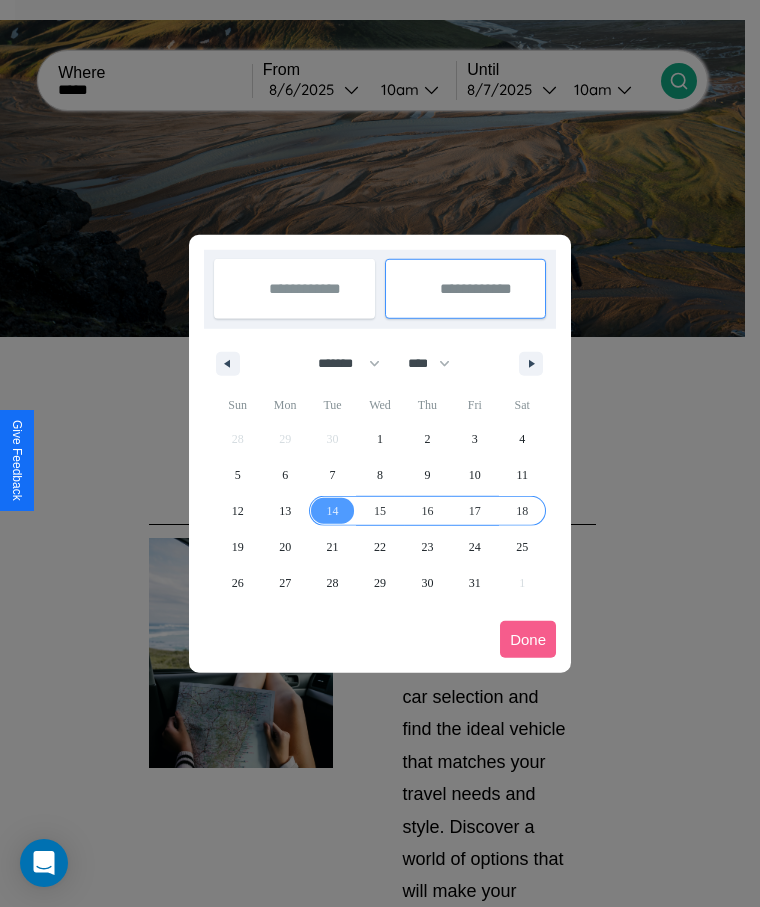 click on "18" at bounding box center [522, 511] 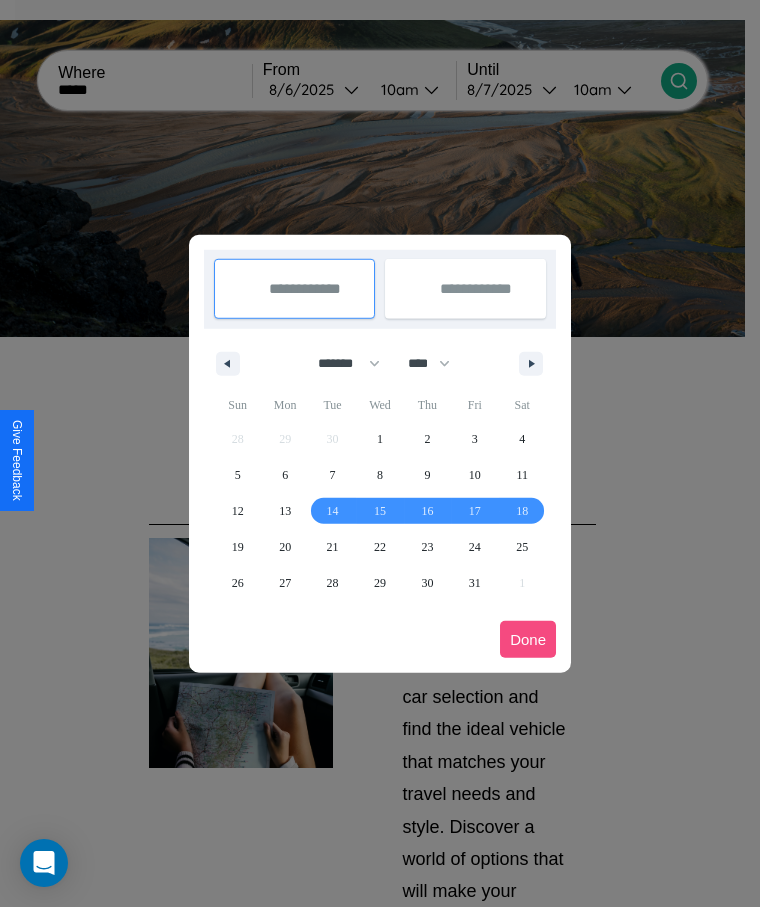 click on "Done" at bounding box center [528, 639] 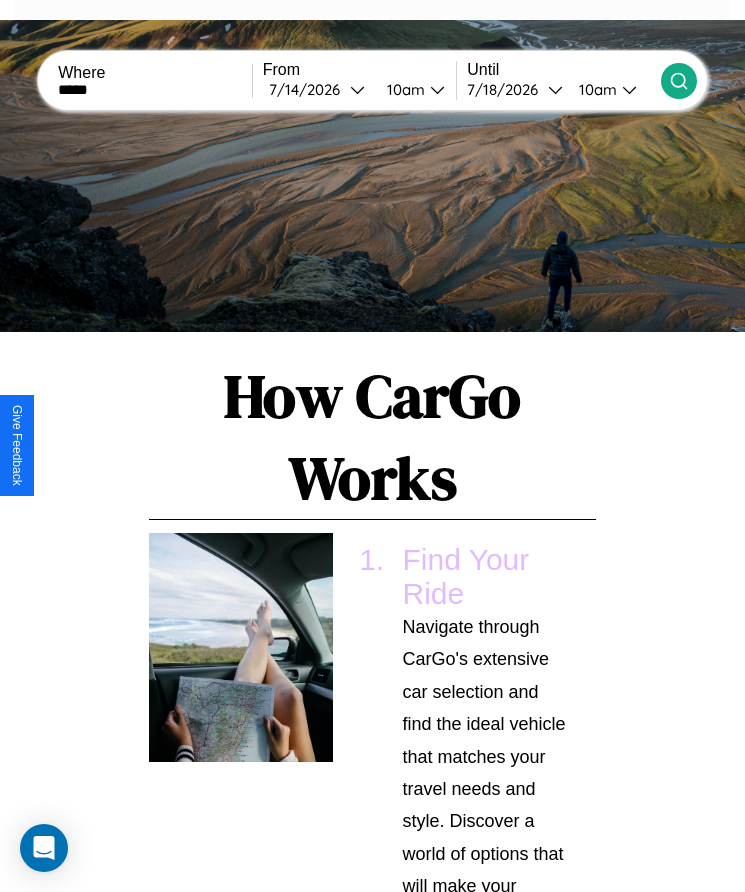 click on "10am" at bounding box center [403, 89] 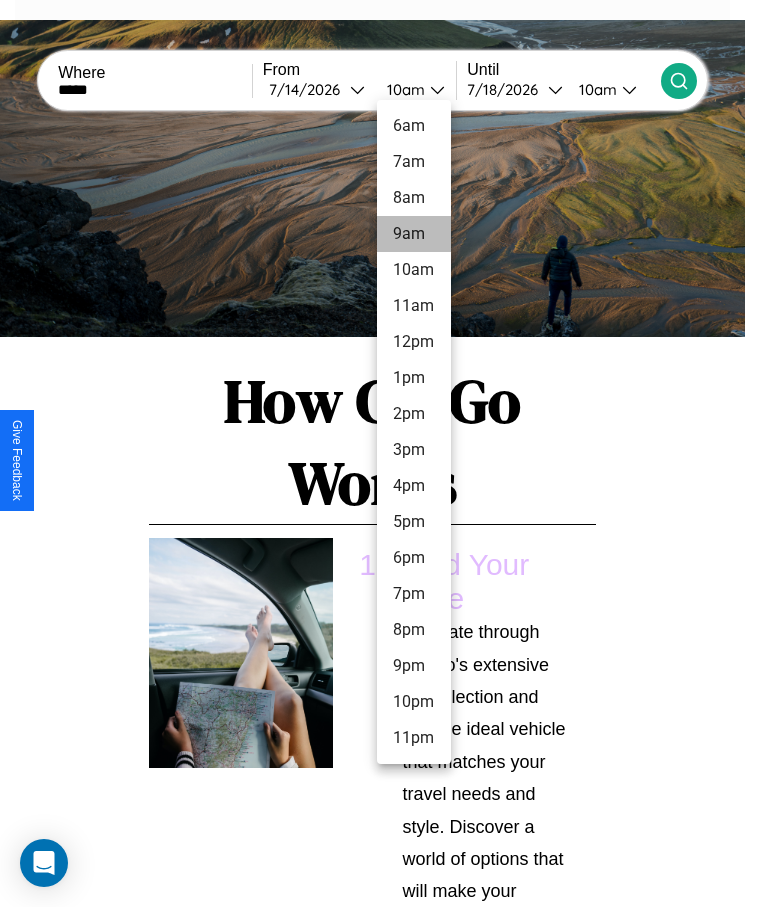 click on "9am" at bounding box center [414, 234] 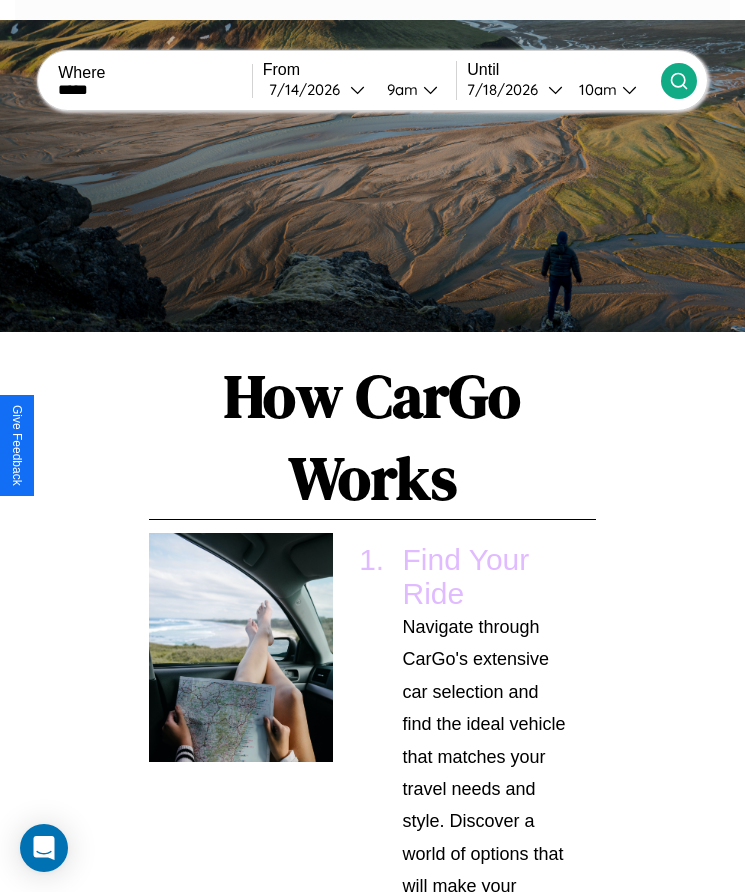 click on "10am" at bounding box center [595, 89] 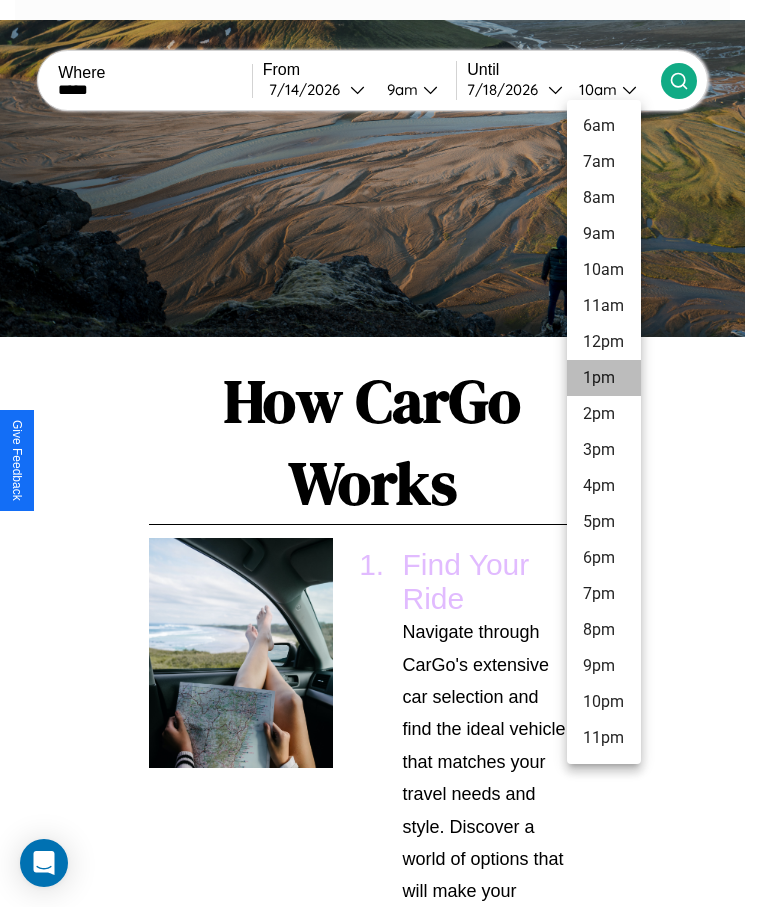 click on "1pm" at bounding box center [604, 378] 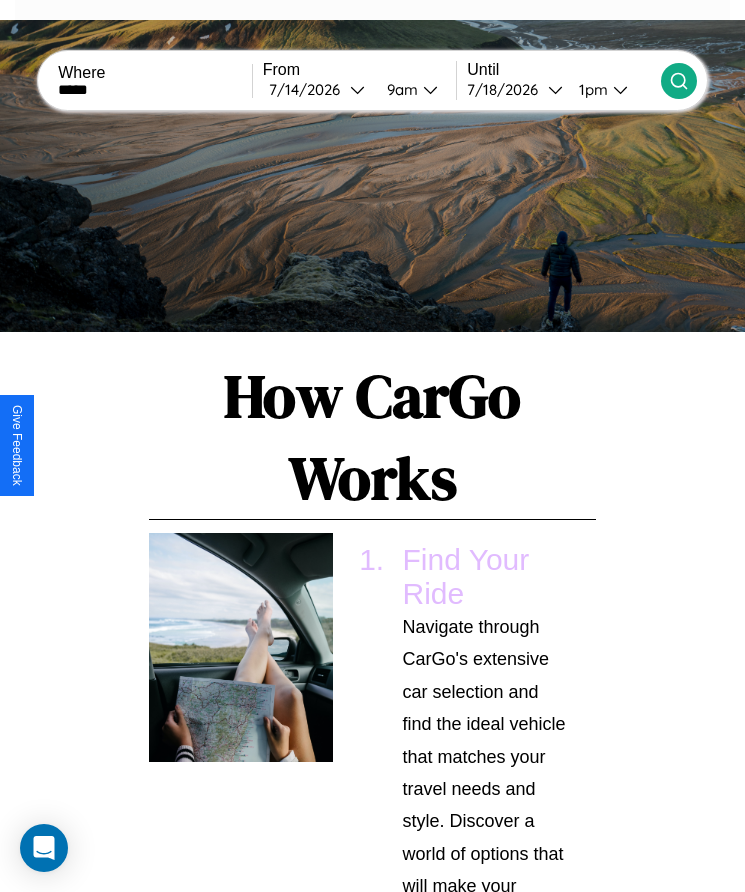 click 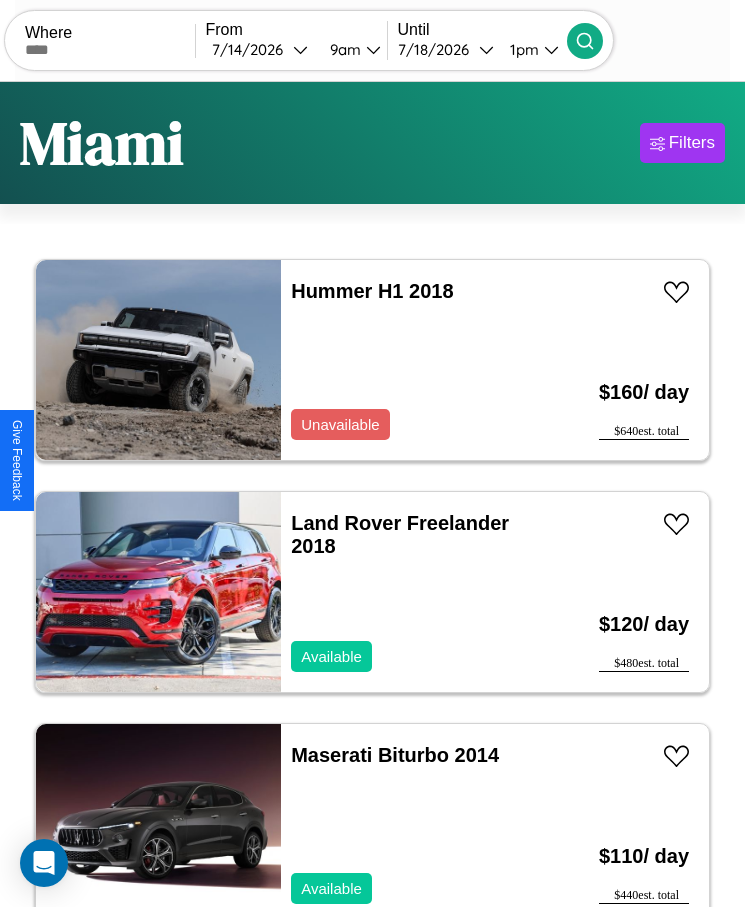 scroll, scrollTop: 50, scrollLeft: 0, axis: vertical 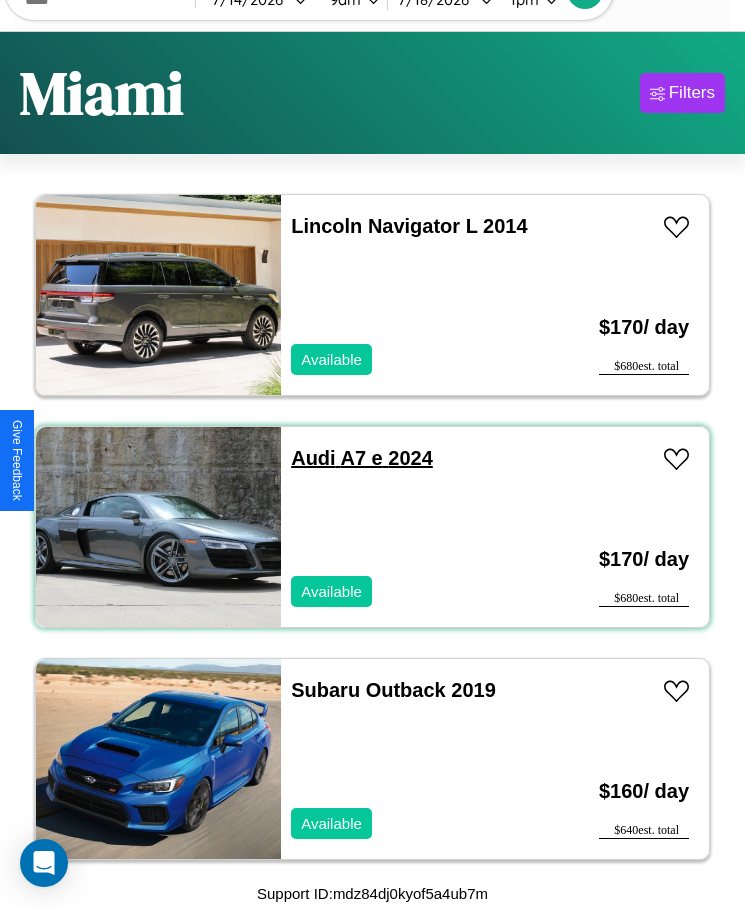 click on "Audi   A7 e   2024" at bounding box center (362, 458) 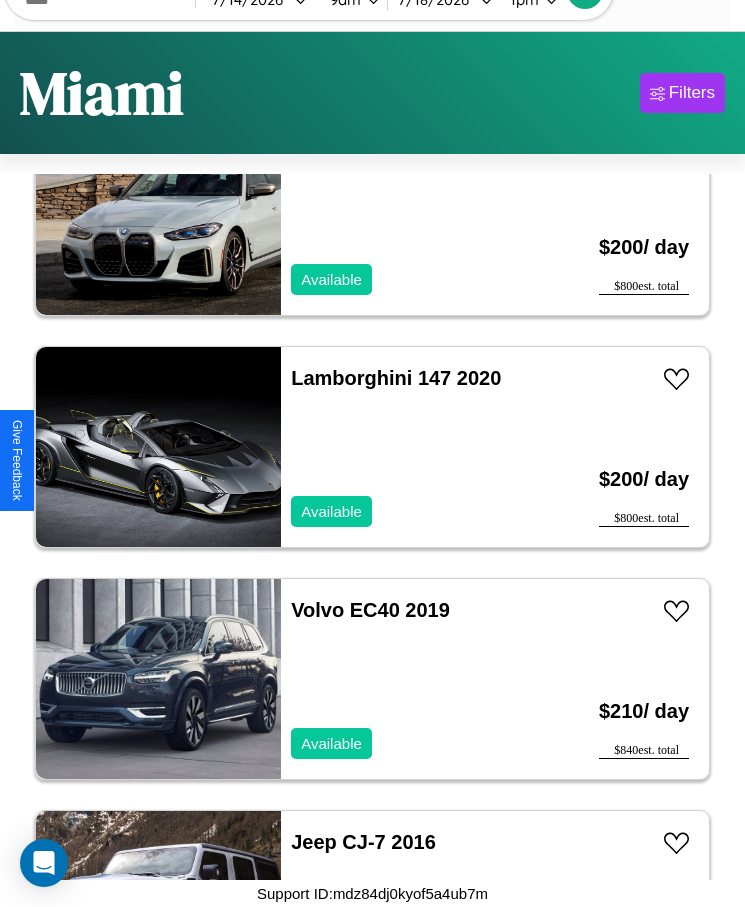 scroll, scrollTop: 18575, scrollLeft: 0, axis: vertical 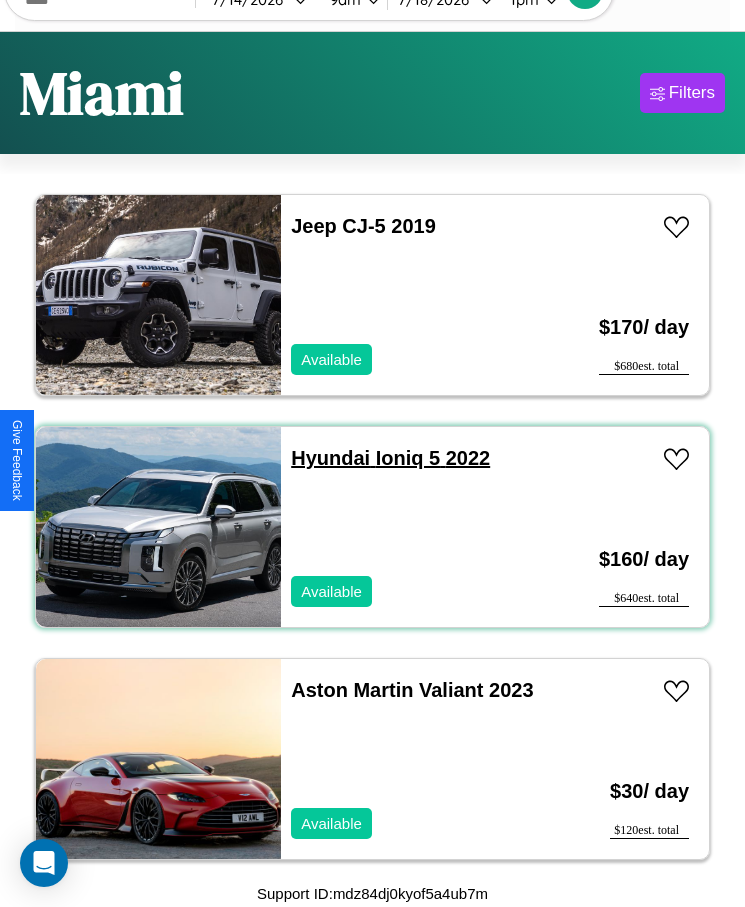 click on "Hyundai   Ioniq 5   2022" at bounding box center [390, 458] 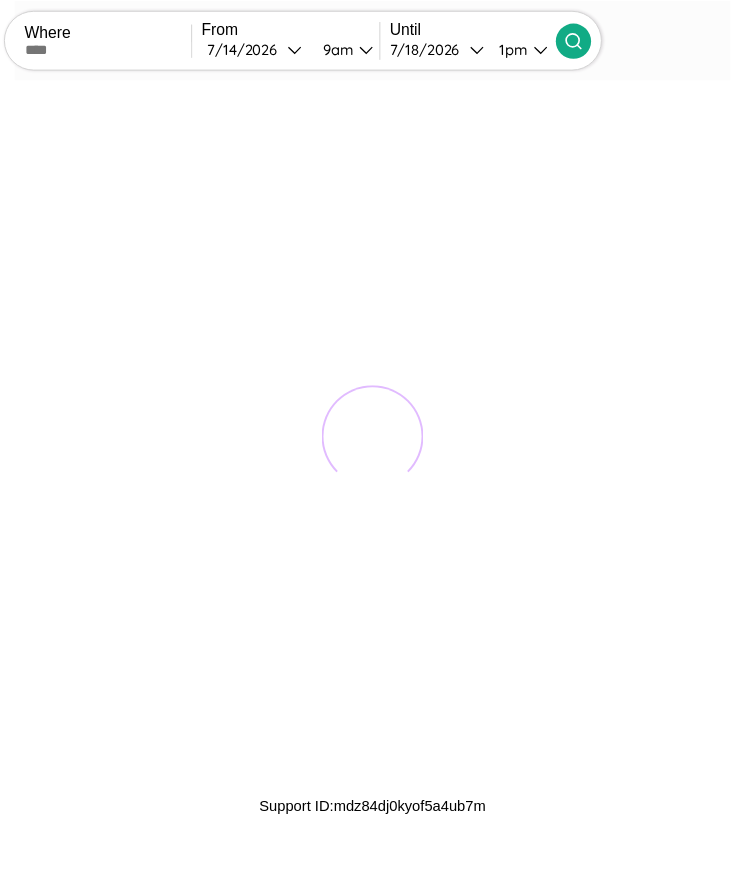 scroll, scrollTop: 0, scrollLeft: 0, axis: both 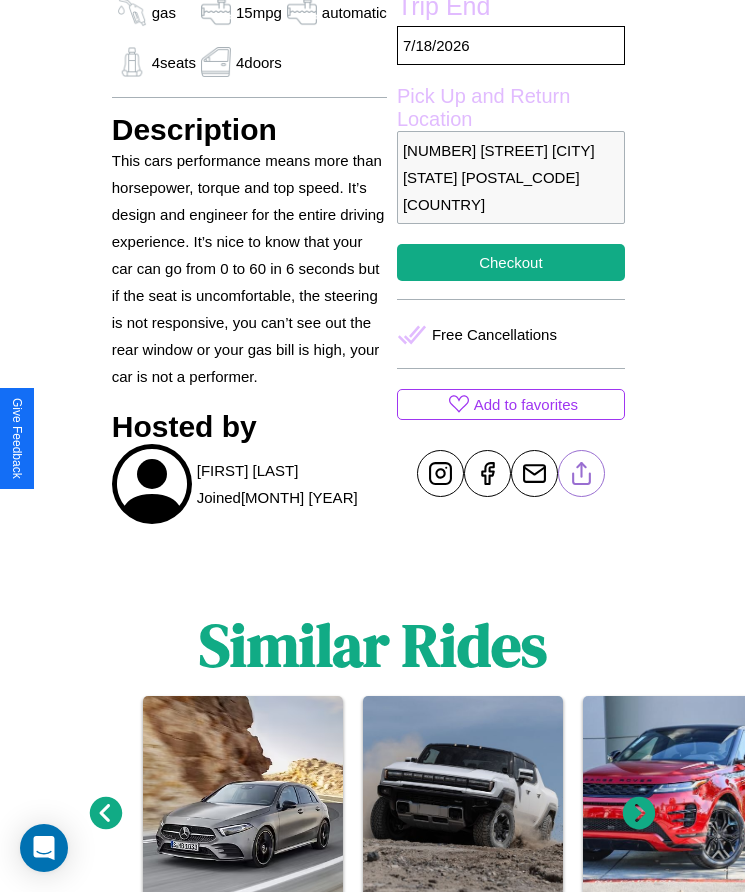 click 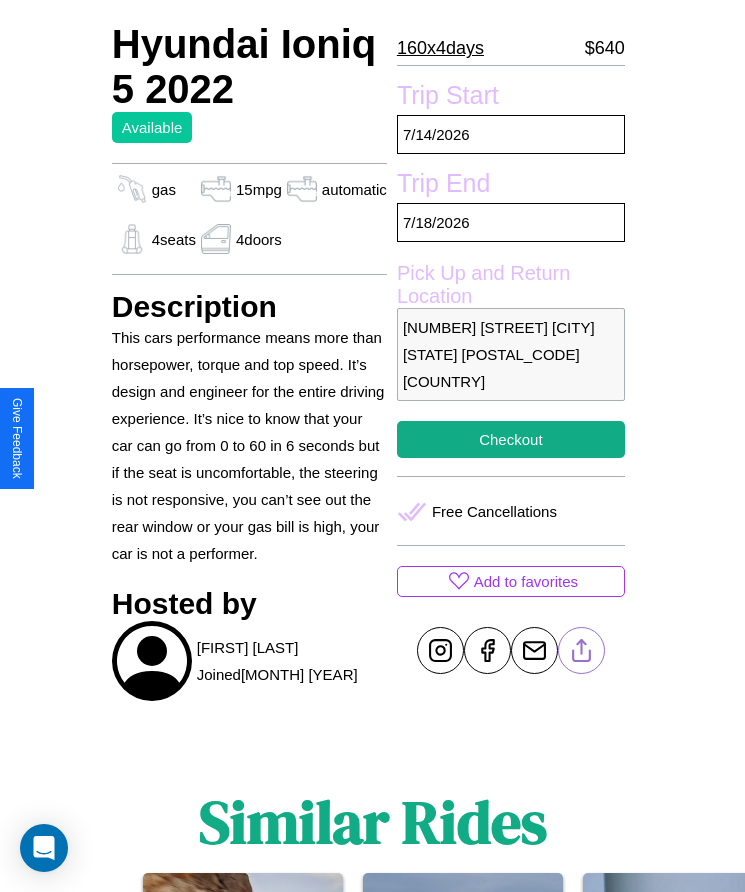 scroll, scrollTop: 771, scrollLeft: 0, axis: vertical 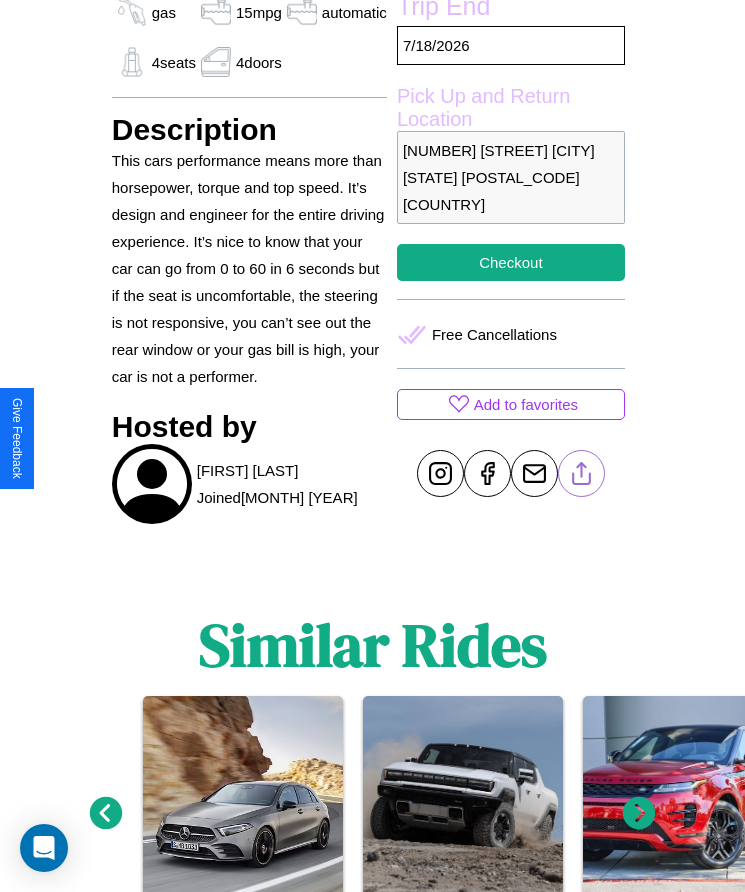 click 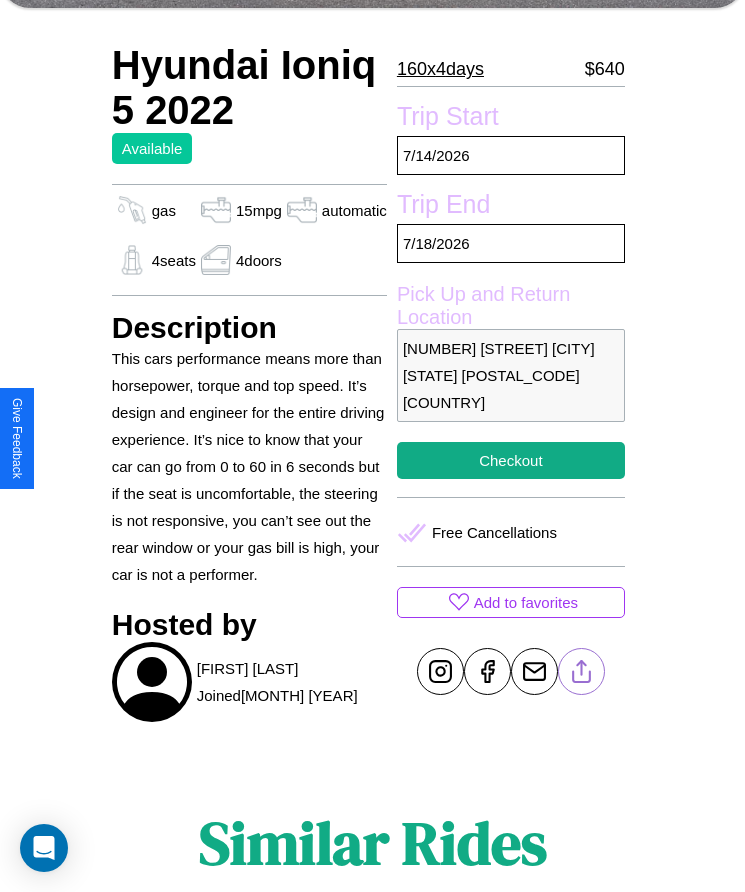 scroll, scrollTop: 560, scrollLeft: 0, axis: vertical 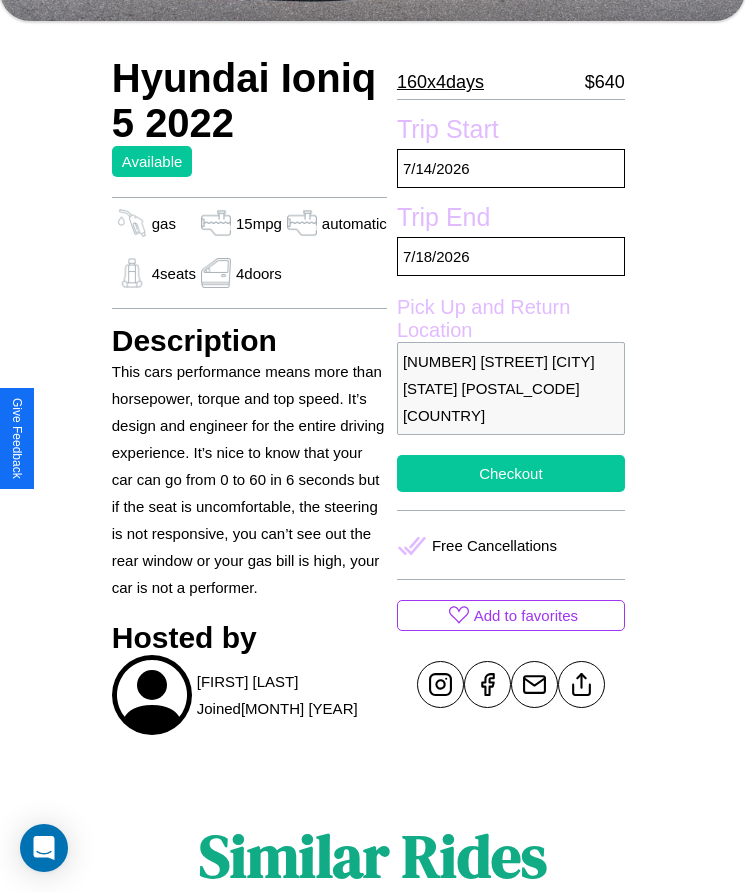 click on "Checkout" at bounding box center (511, 473) 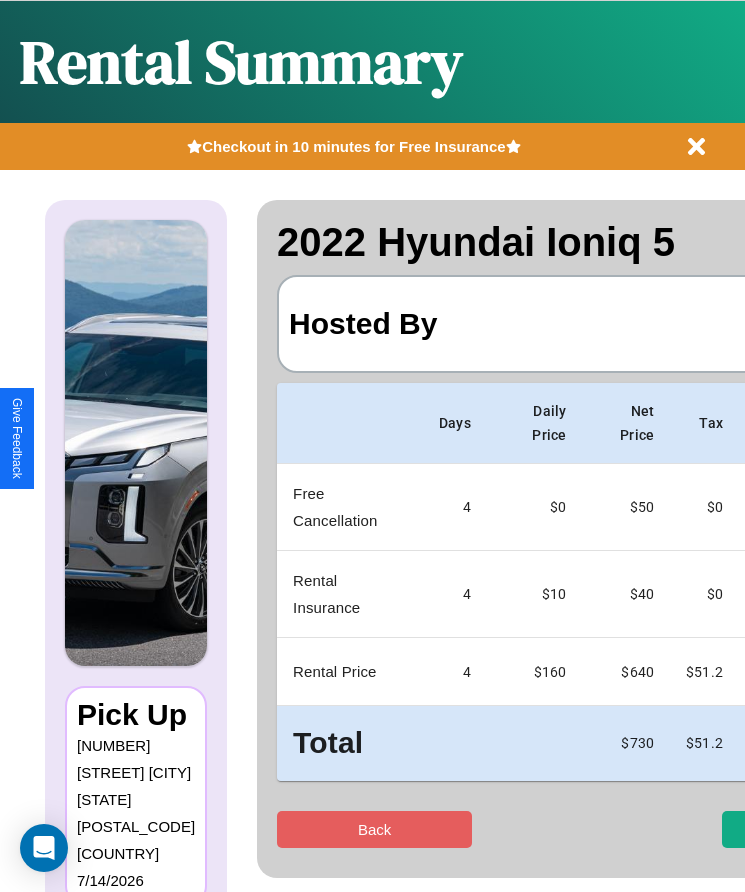scroll, scrollTop: 0, scrollLeft: 127, axis: horizontal 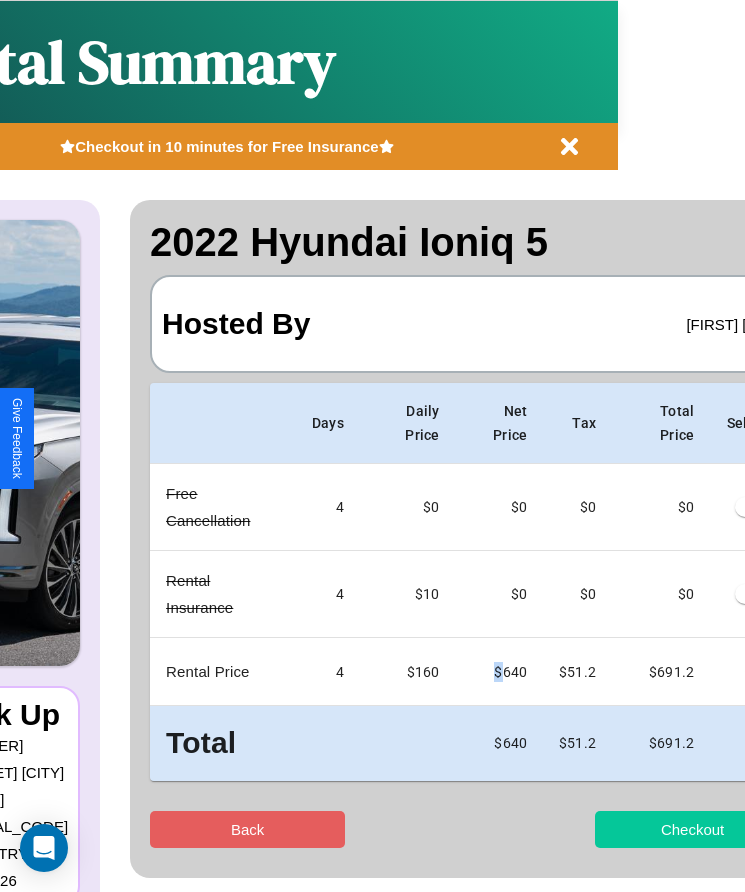 click on "Checkout" at bounding box center [692, 829] 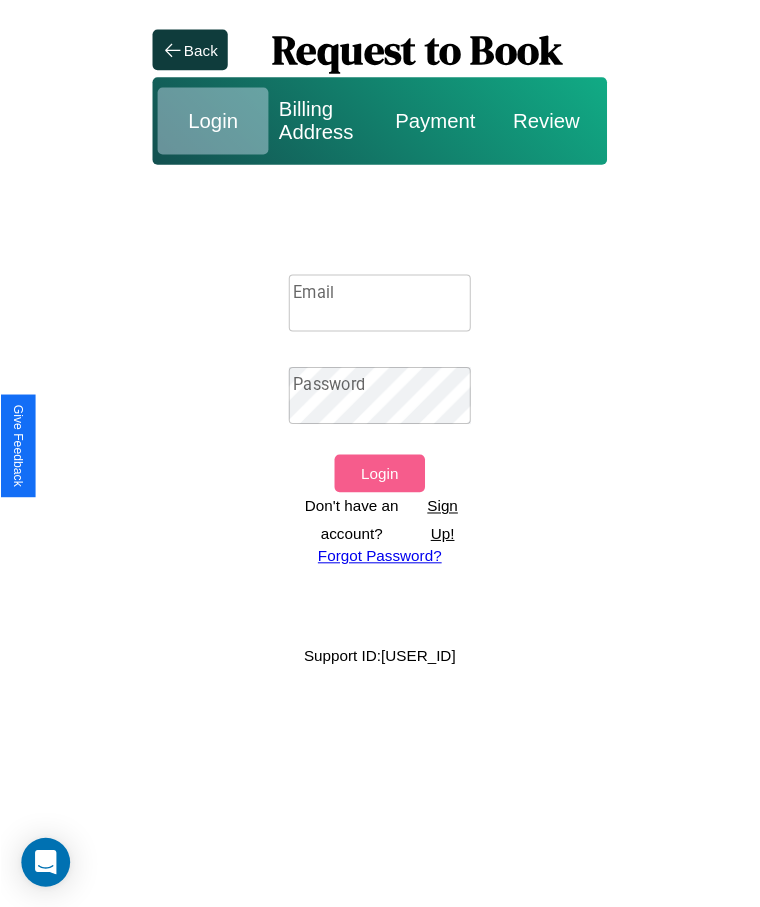 scroll, scrollTop: 0, scrollLeft: 0, axis: both 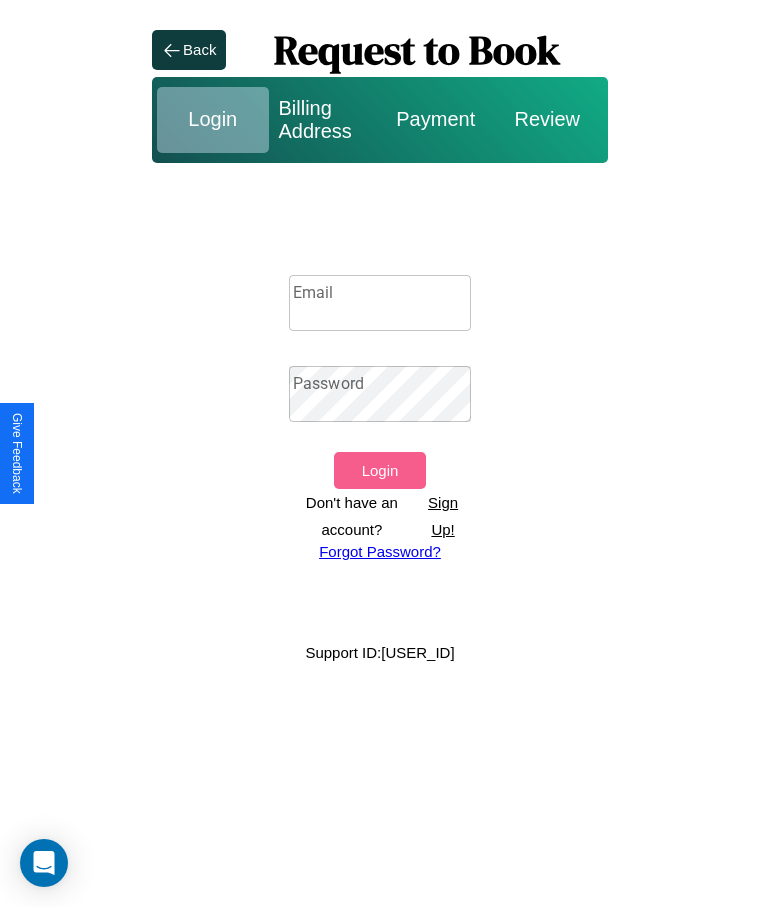 click on "Sign Up!" at bounding box center [443, 516] 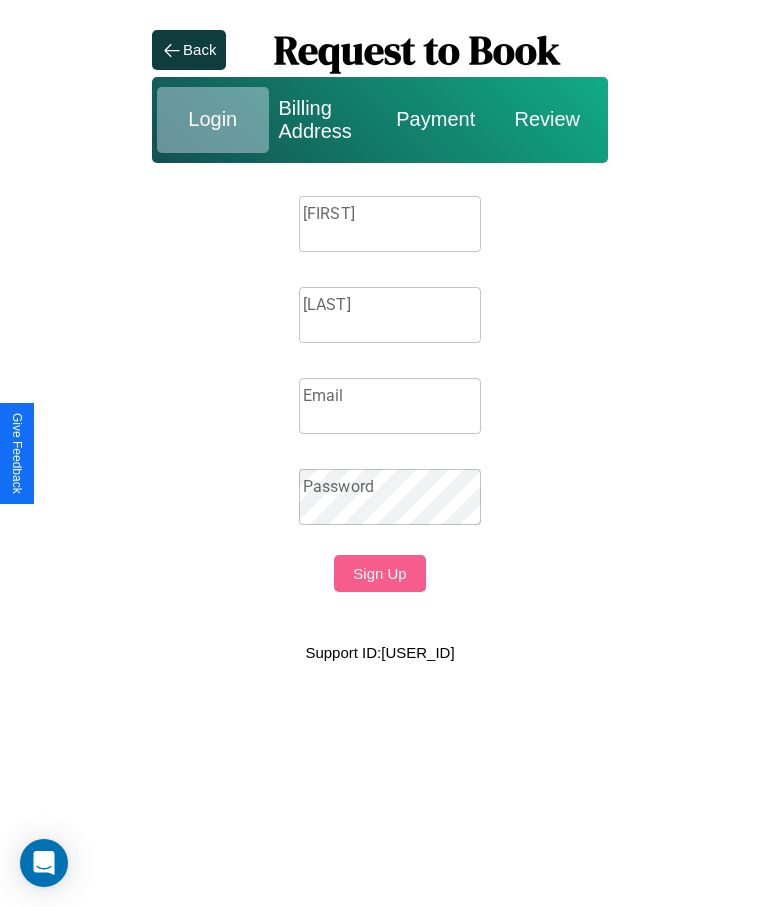 click on "Firstname" at bounding box center (390, 224) 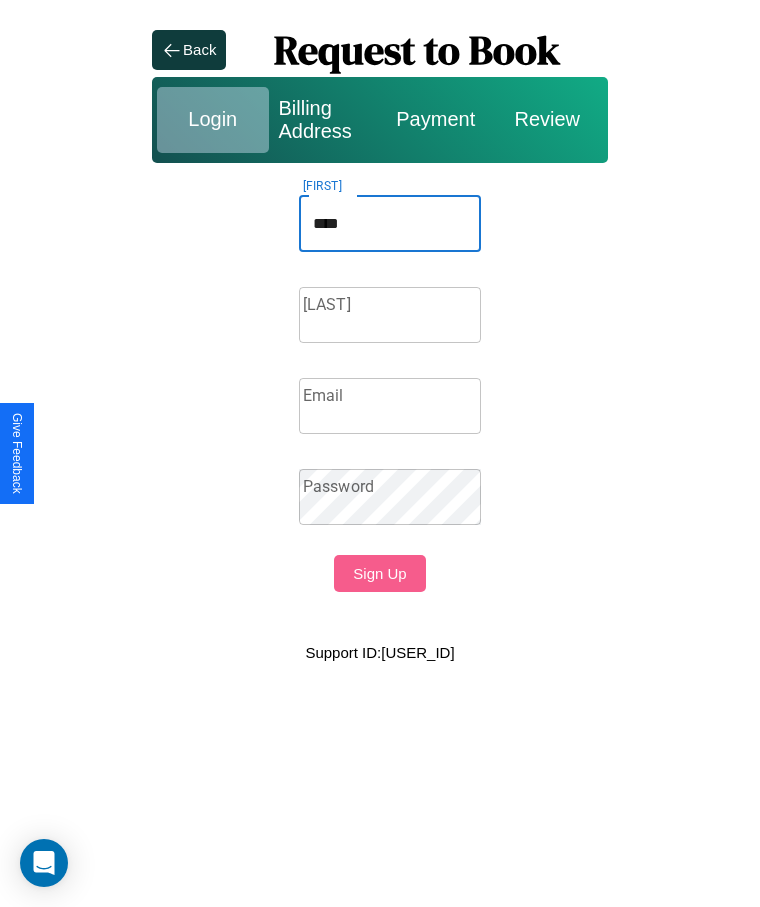 type on "****" 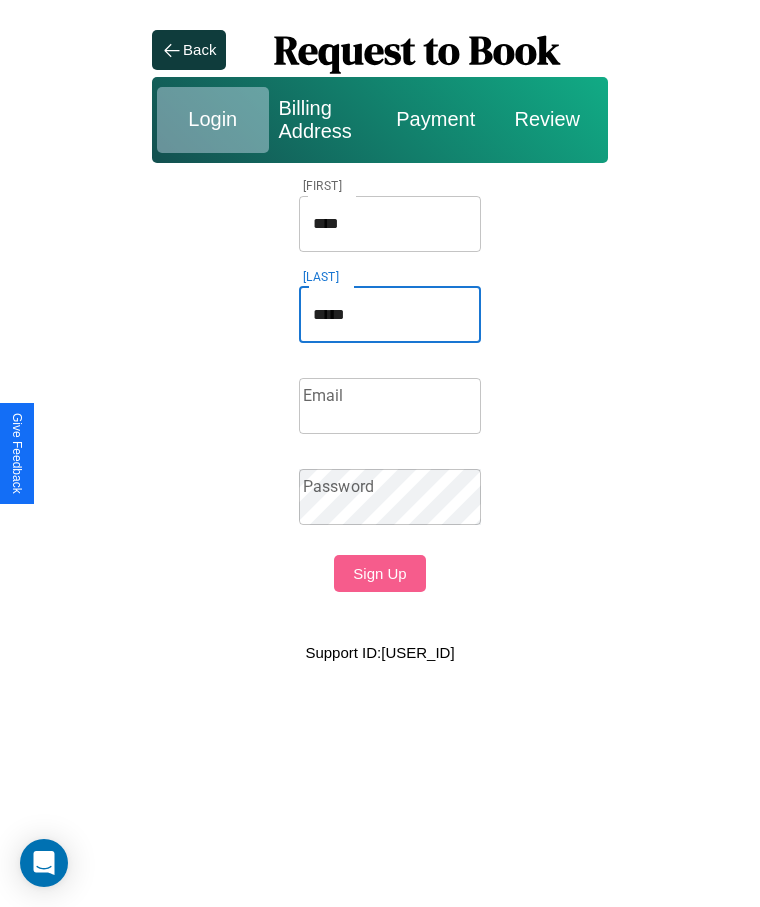 type on "*****" 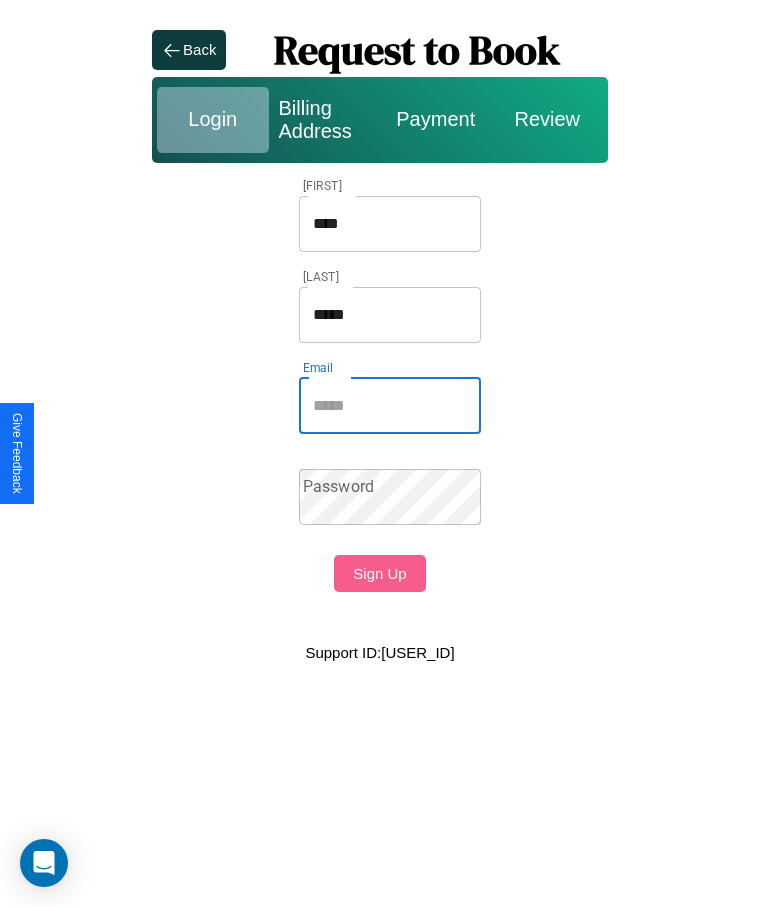 click on "Email" at bounding box center (390, 406) 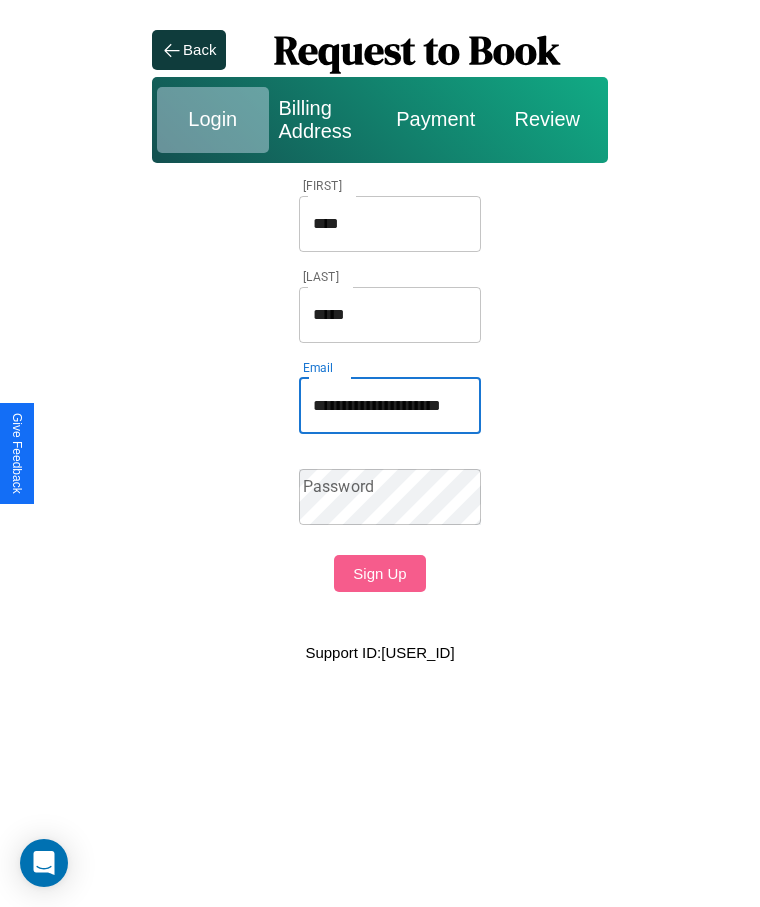 scroll, scrollTop: 0, scrollLeft: 39, axis: horizontal 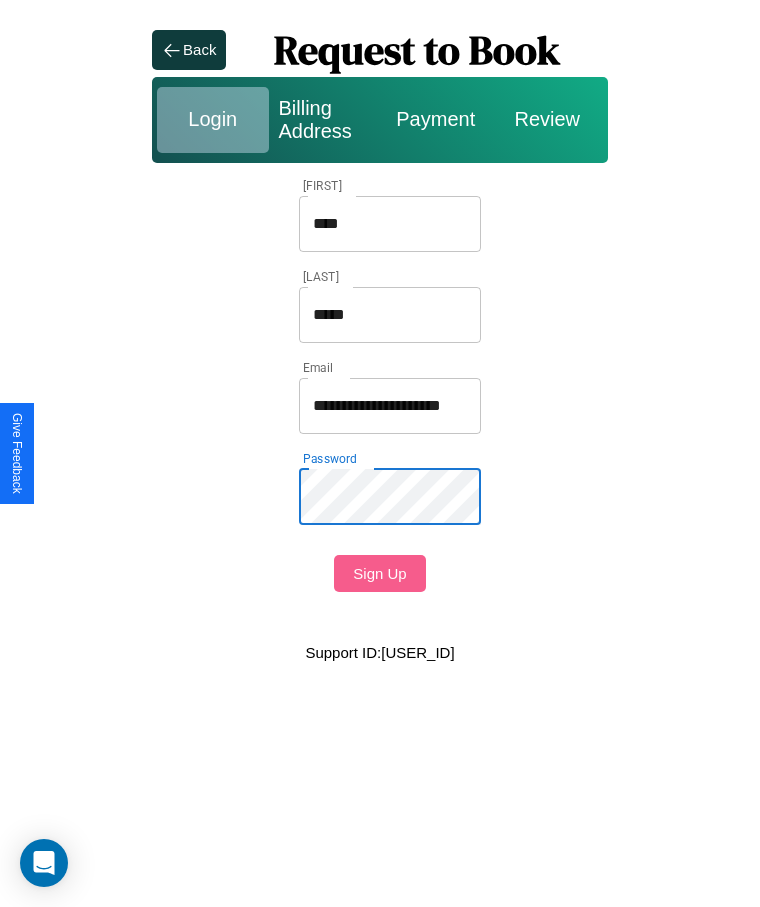 click on "Sign Up" at bounding box center (379, 573) 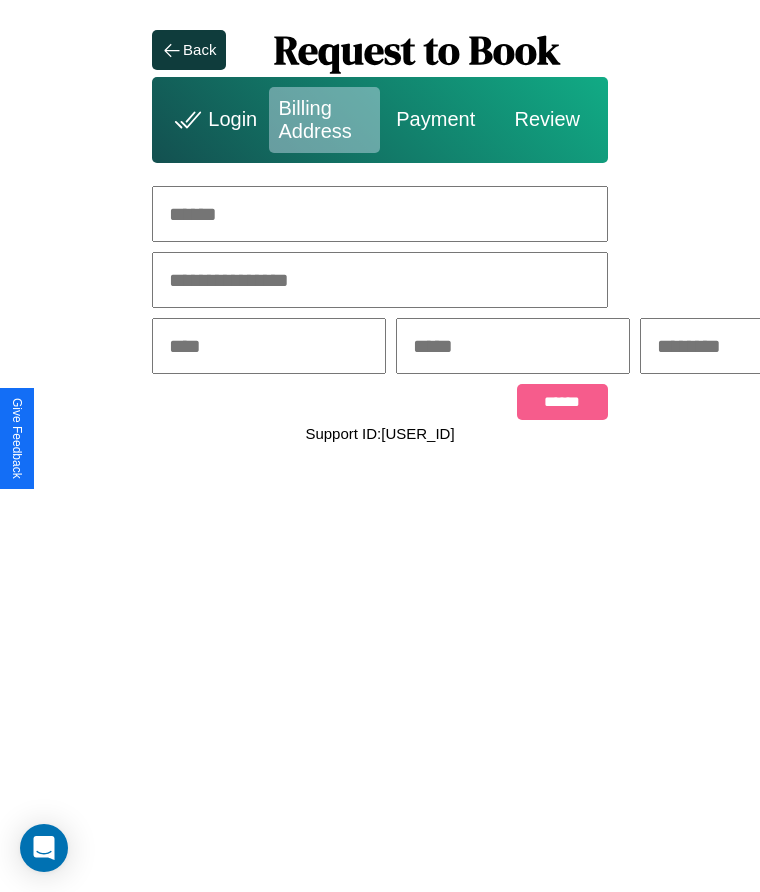 click at bounding box center (380, 214) 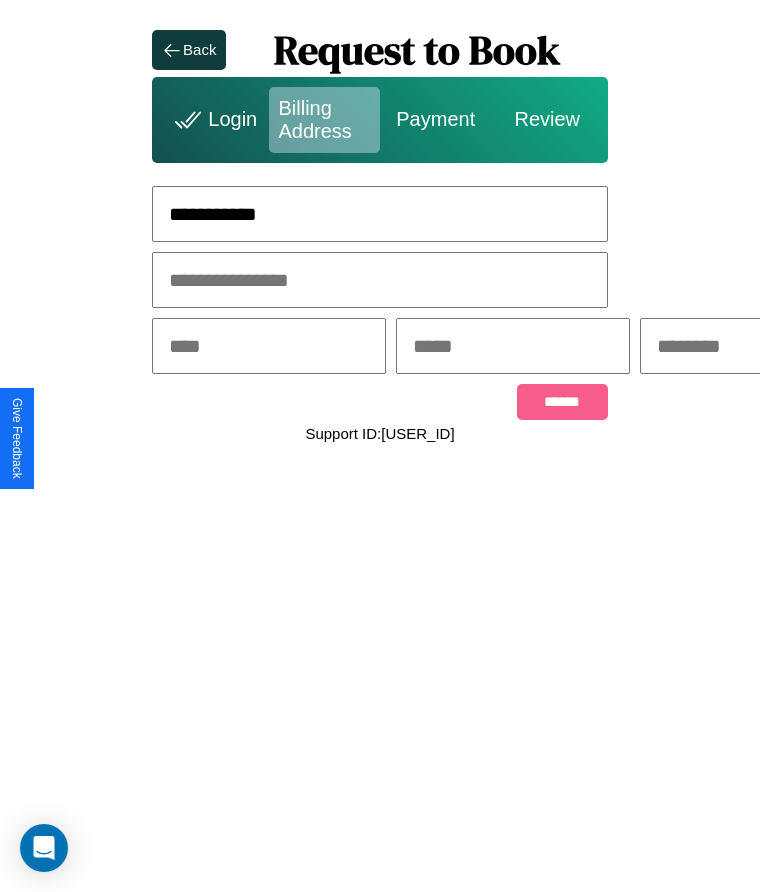 type on "**********" 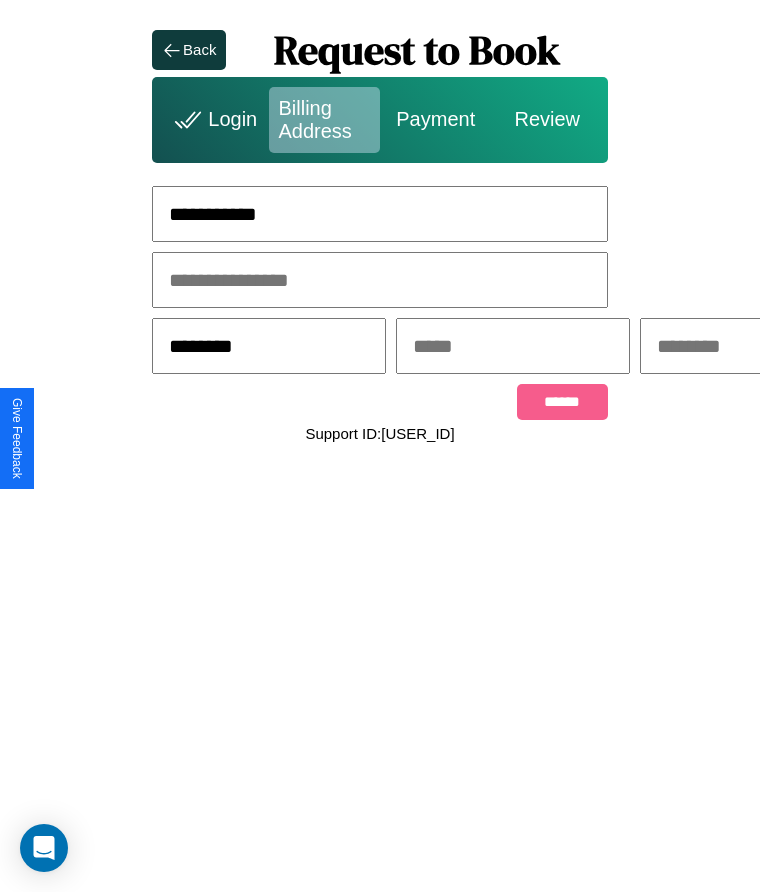 type on "********" 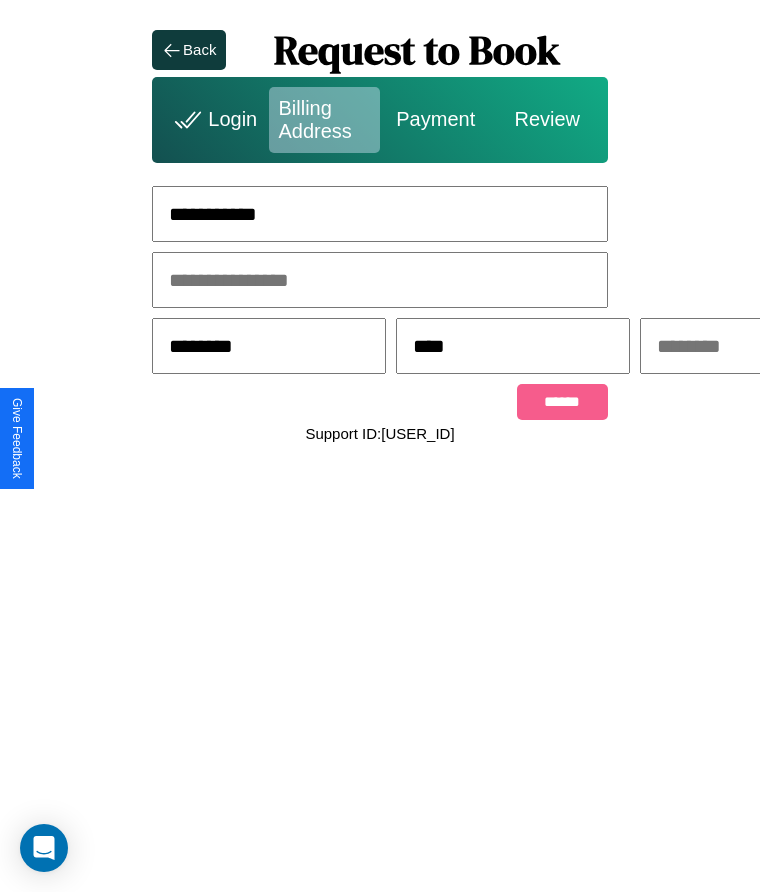 scroll, scrollTop: 0, scrollLeft: 309, axis: horizontal 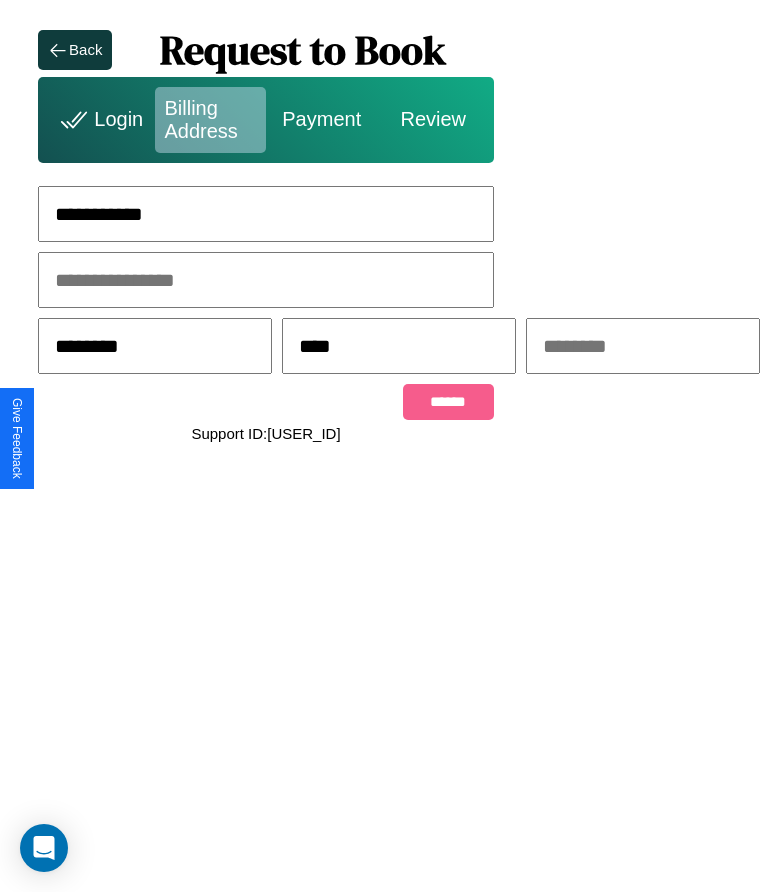 type on "****" 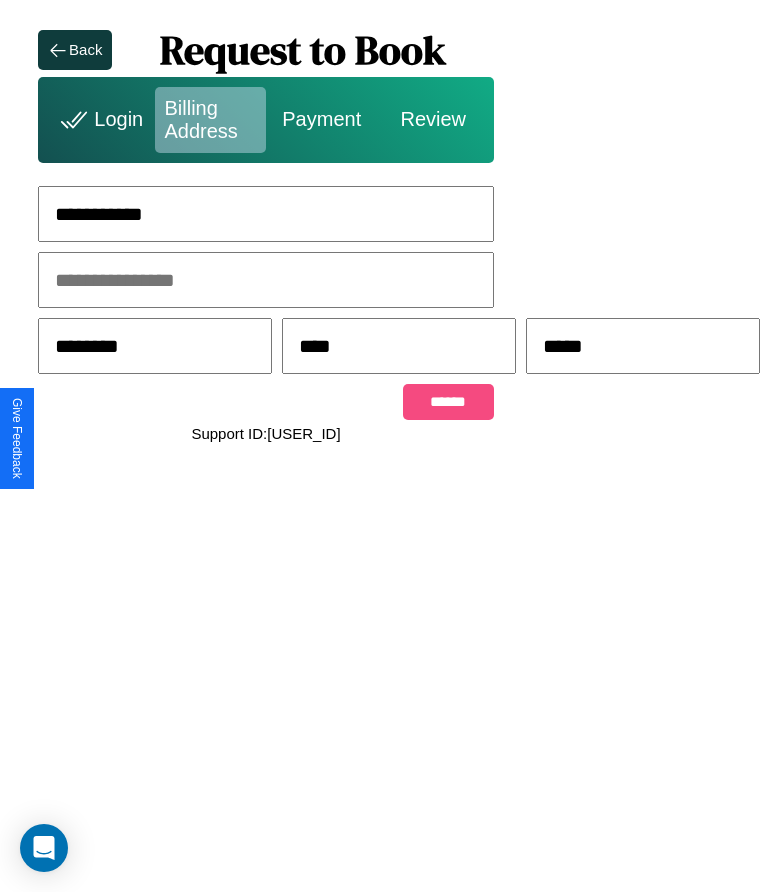 type on "*****" 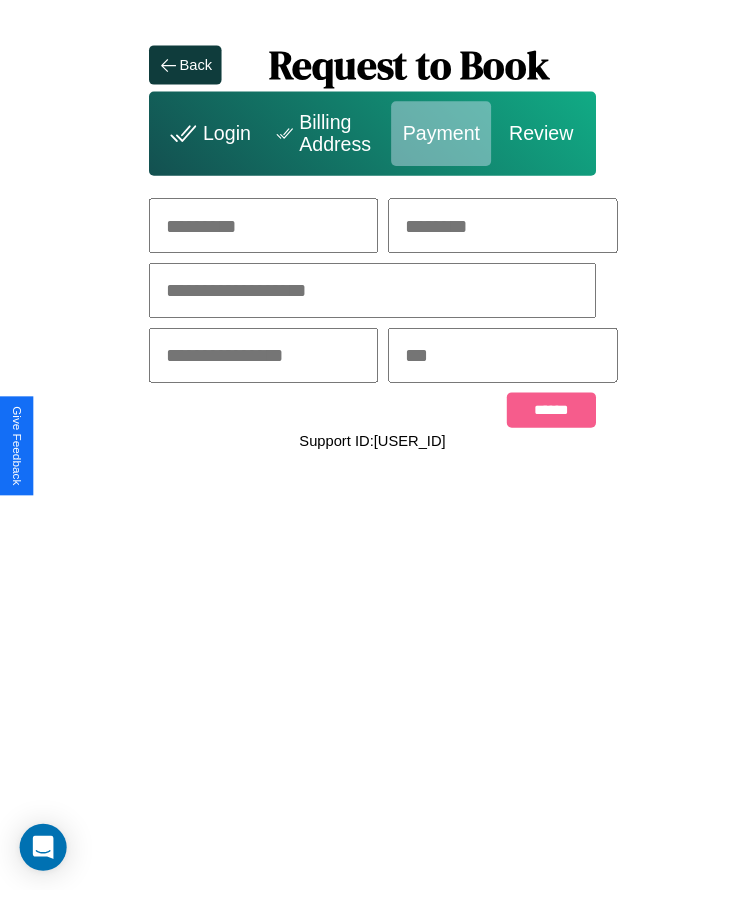scroll, scrollTop: 0, scrollLeft: 0, axis: both 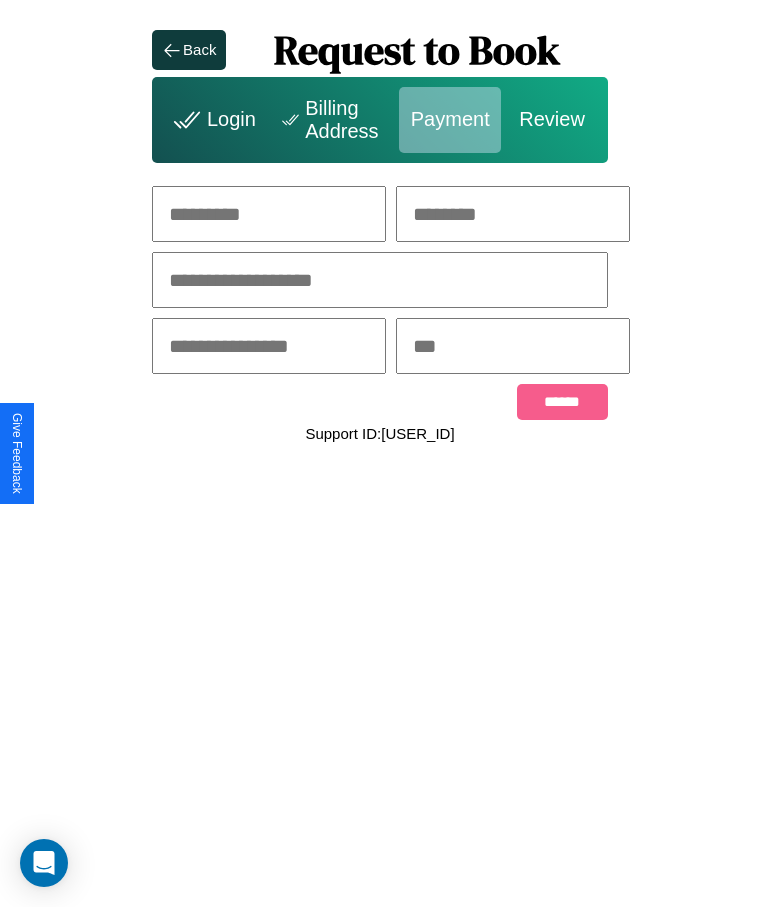 click at bounding box center (269, 214) 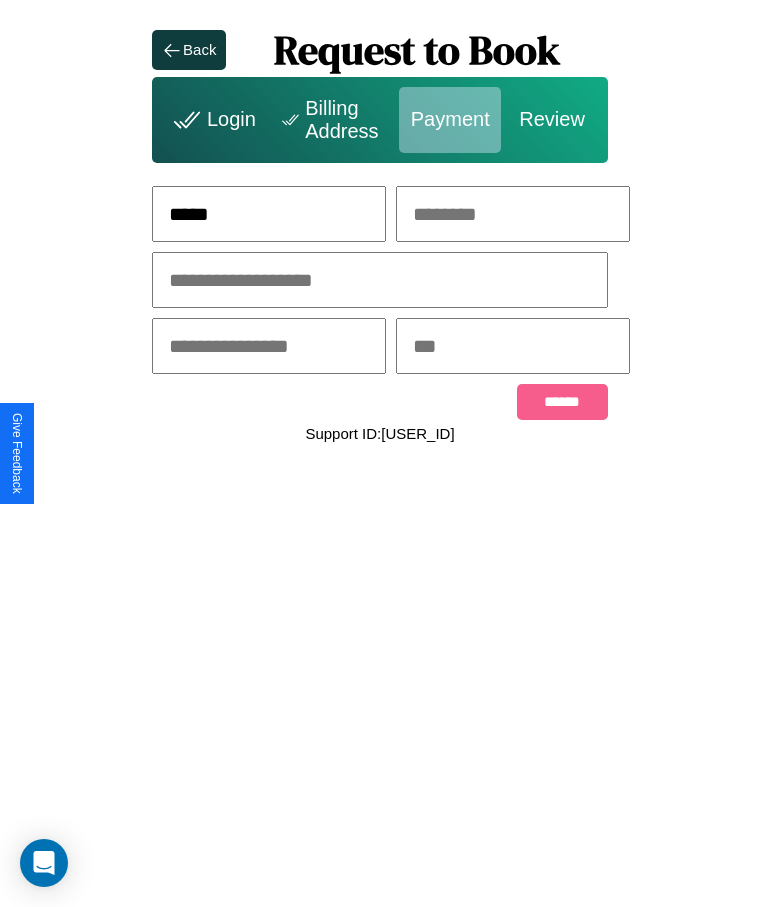 type on "*****" 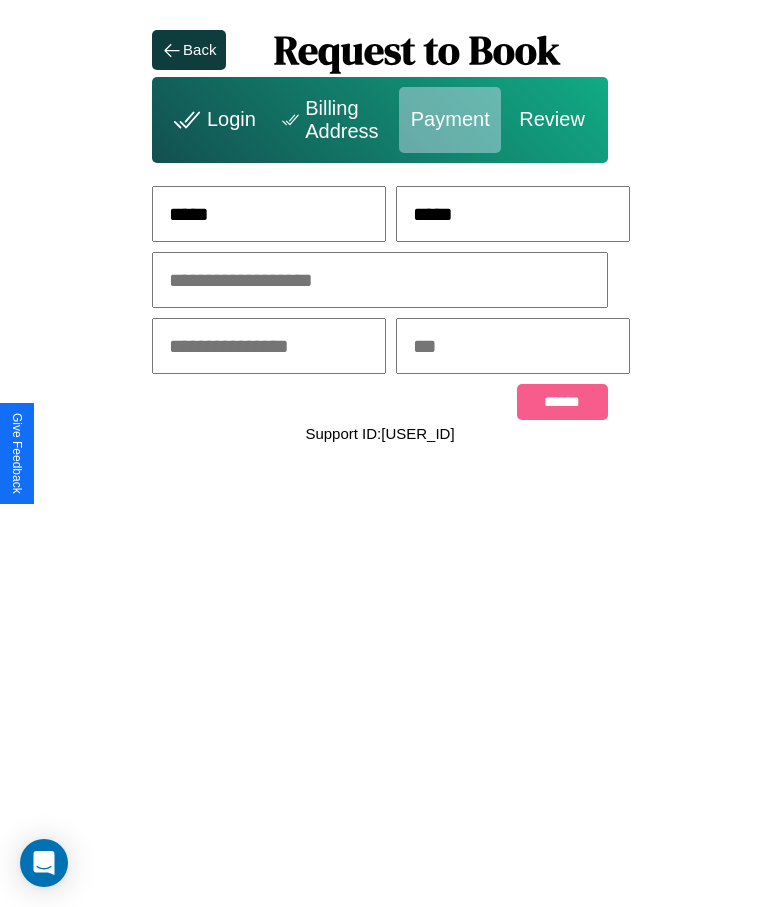 type on "*****" 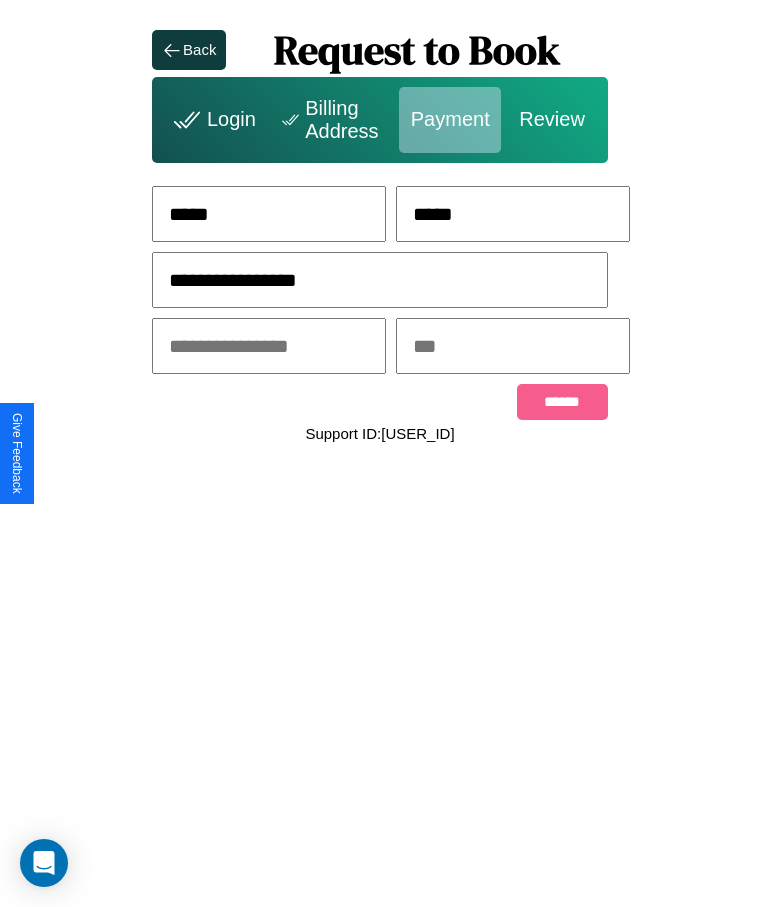 type on "**********" 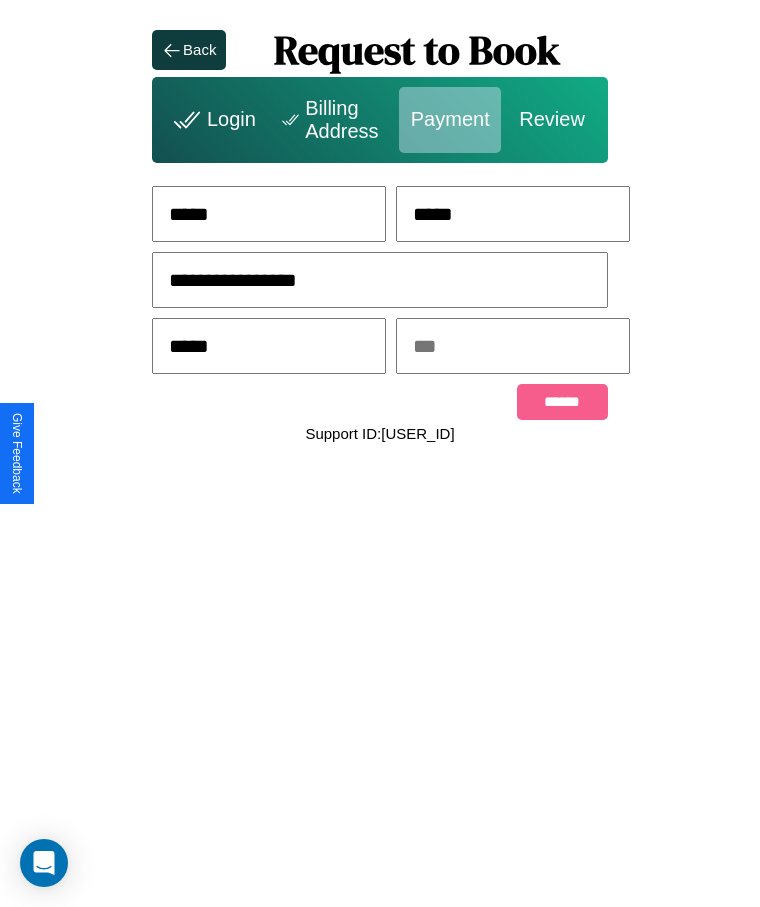 type on "*****" 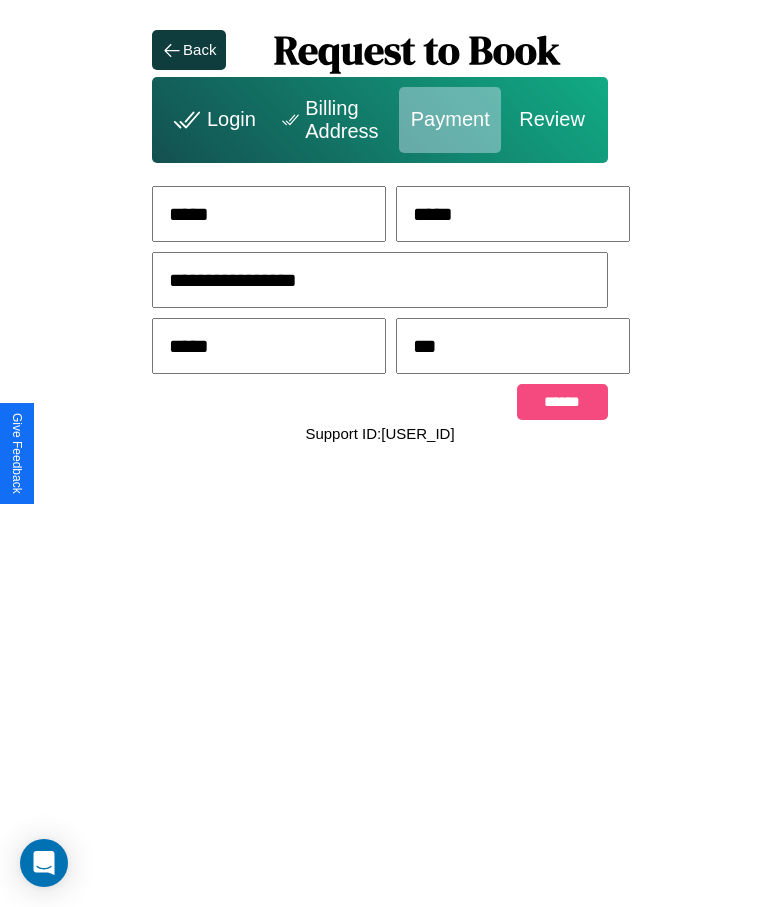 type on "***" 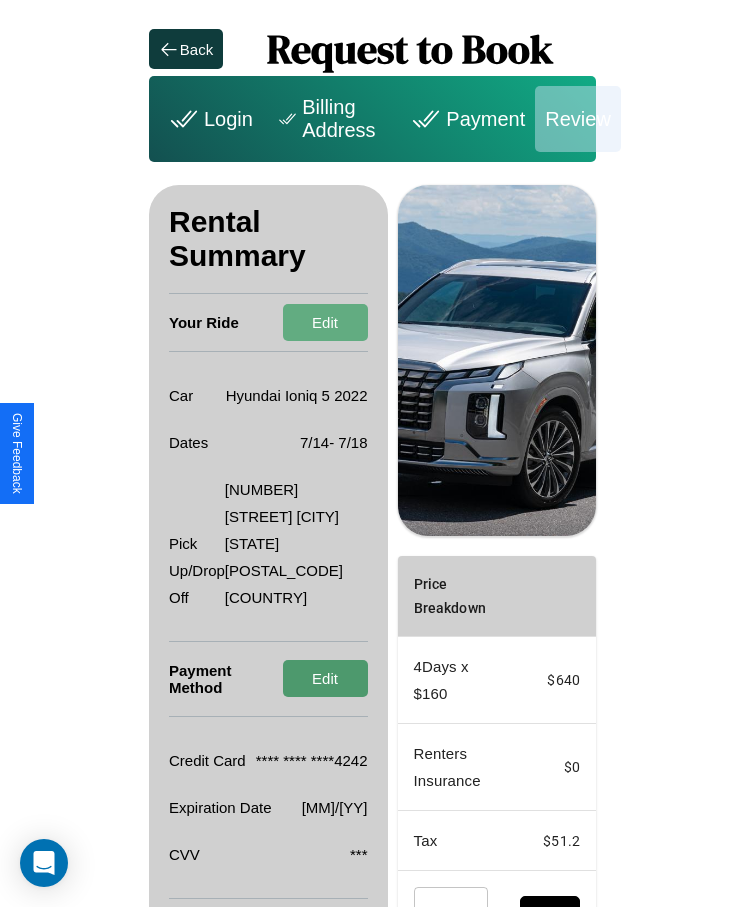 click on "Edit" at bounding box center [325, 678] 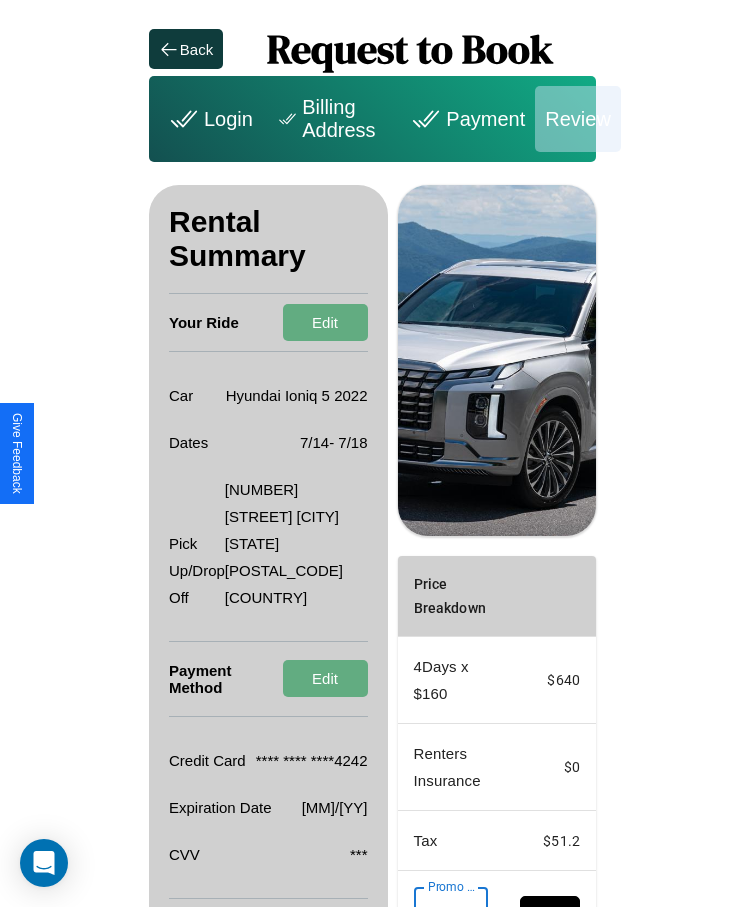 click on "Promo Code" at bounding box center [440, 915] 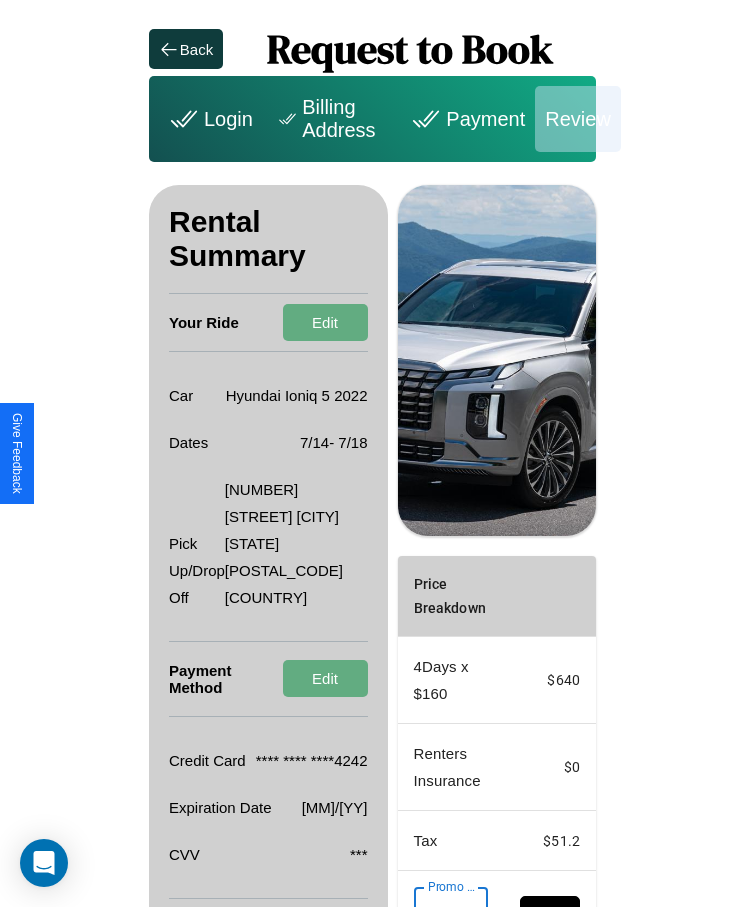 scroll, scrollTop: 0, scrollLeft: 93, axis: horizontal 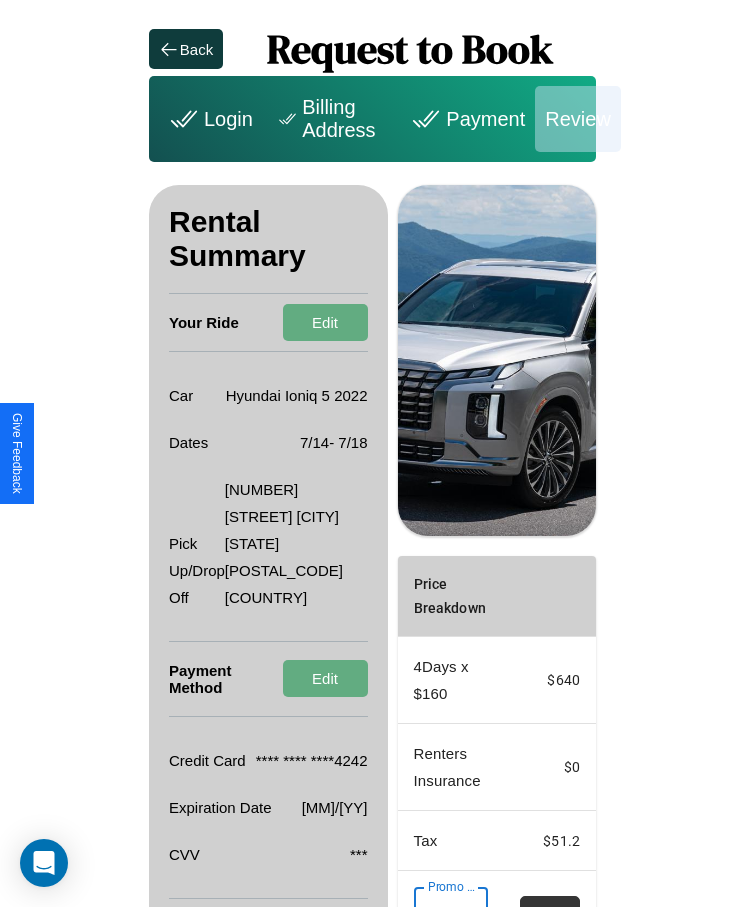 type on "**********" 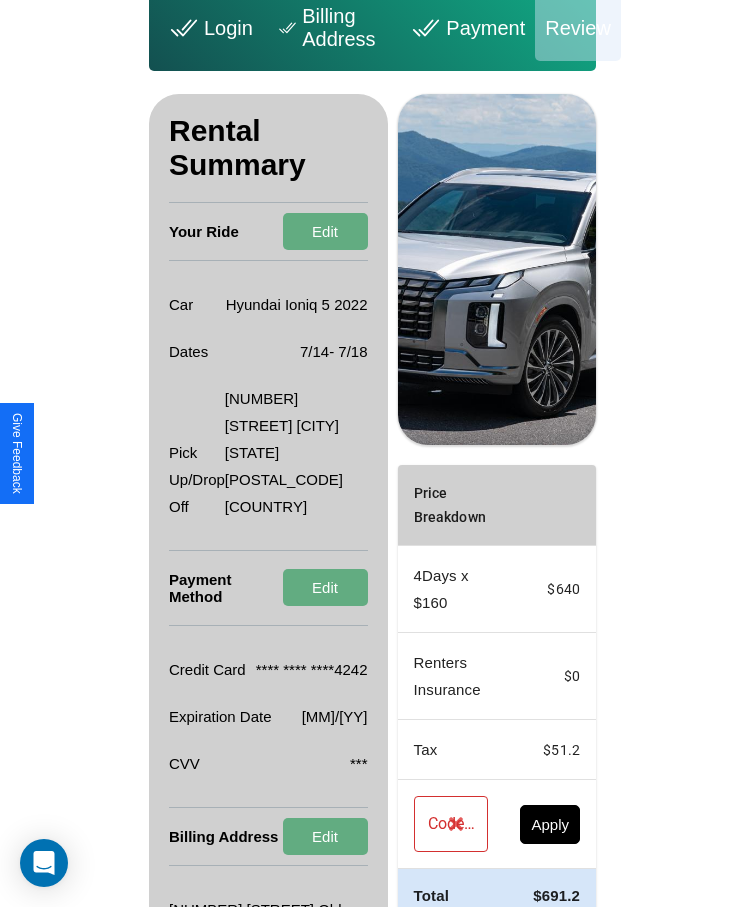 scroll, scrollTop: 137, scrollLeft: 0, axis: vertical 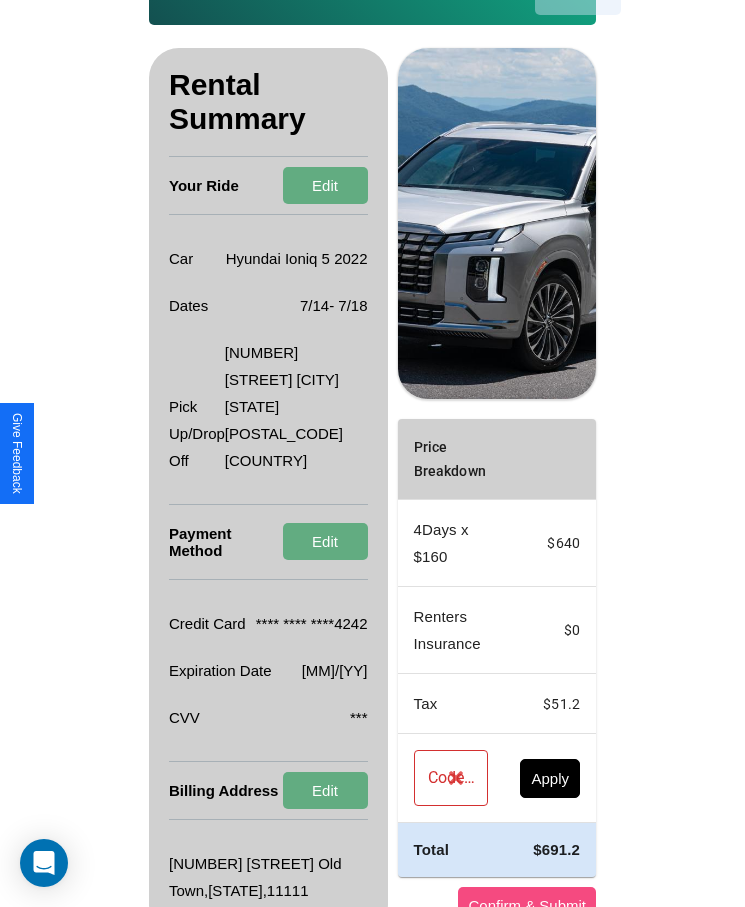 click on "Confirm & Submit" at bounding box center (527, 905) 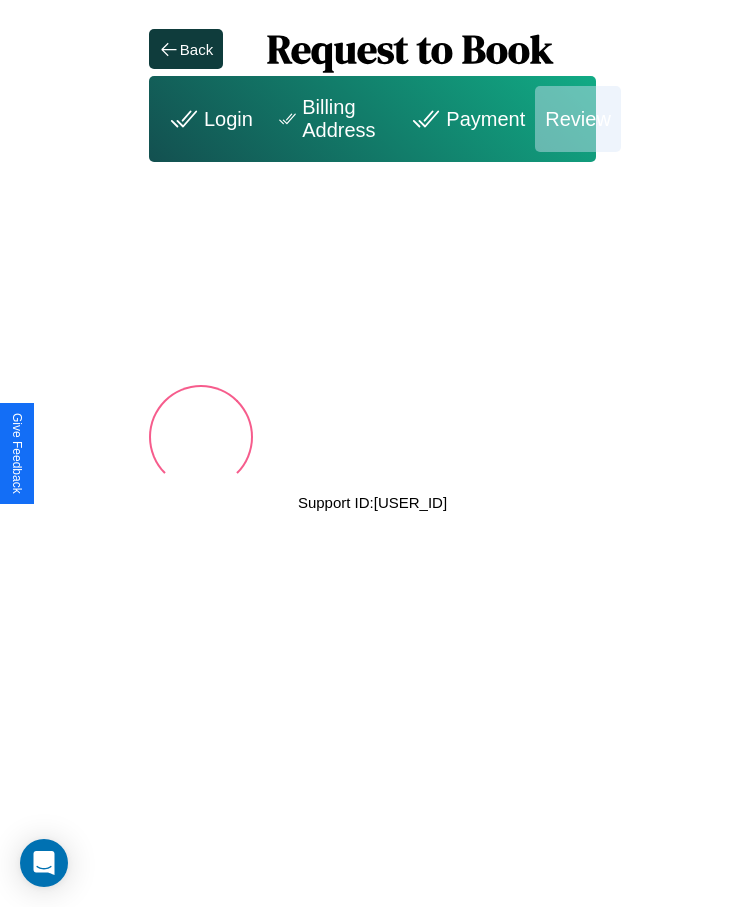 scroll, scrollTop: 0, scrollLeft: 0, axis: both 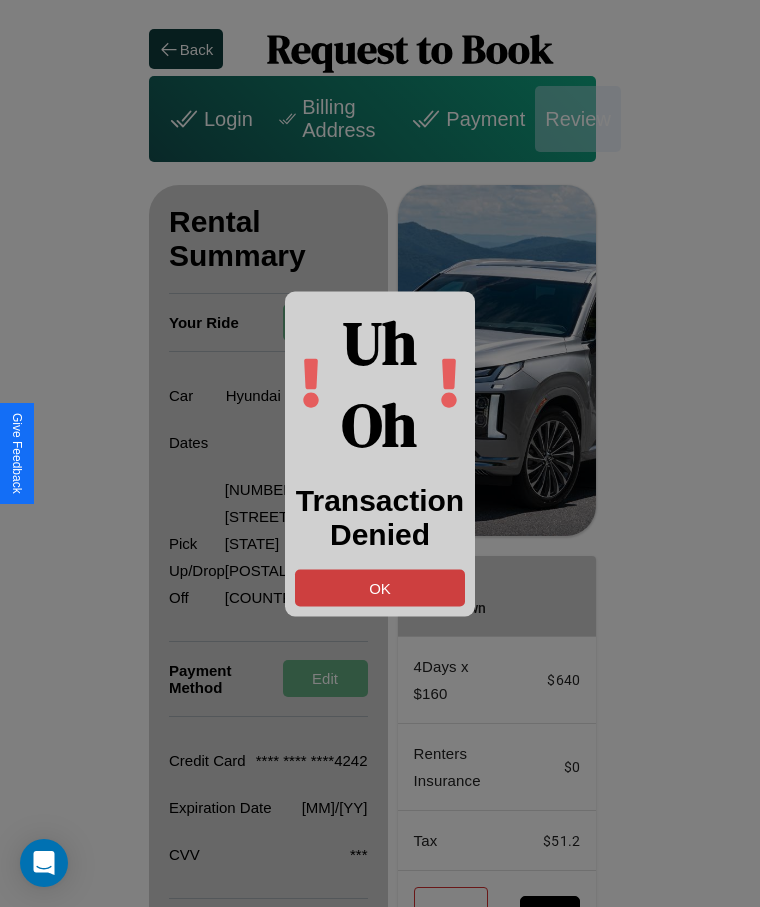 click on "OK" at bounding box center (380, 587) 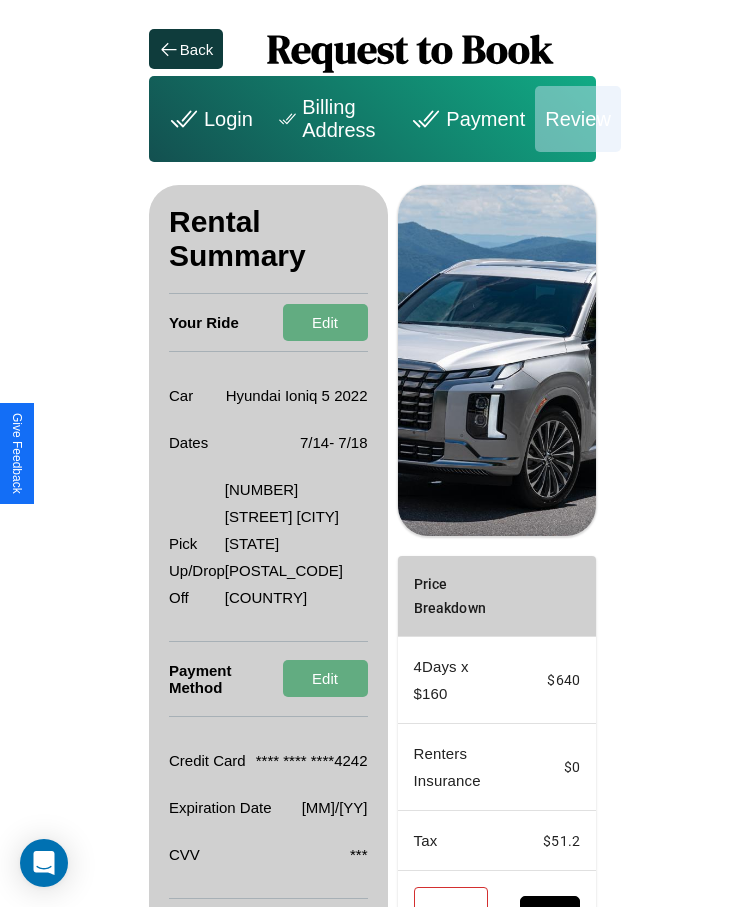 click on "Payment" at bounding box center [465, 119] 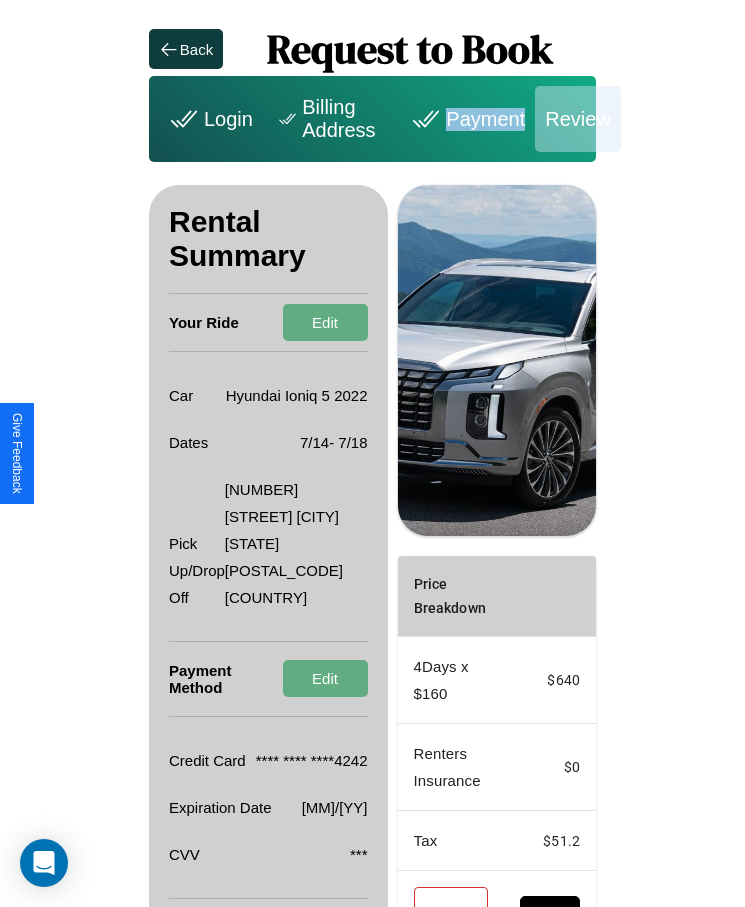 click on "Payment" at bounding box center [465, 119] 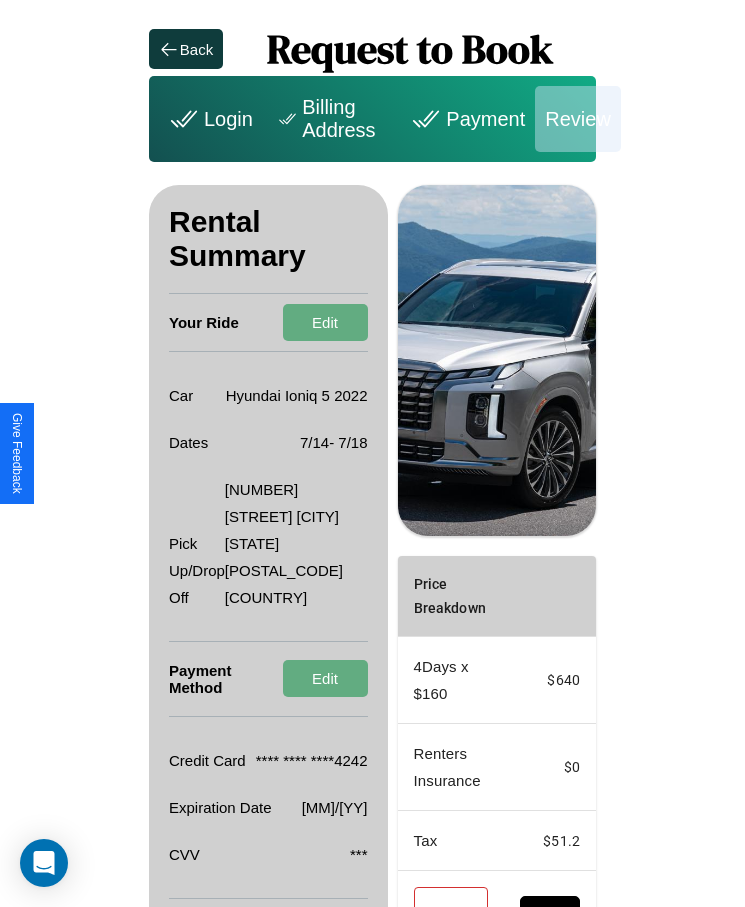 click on "Payment" at bounding box center [465, 119] 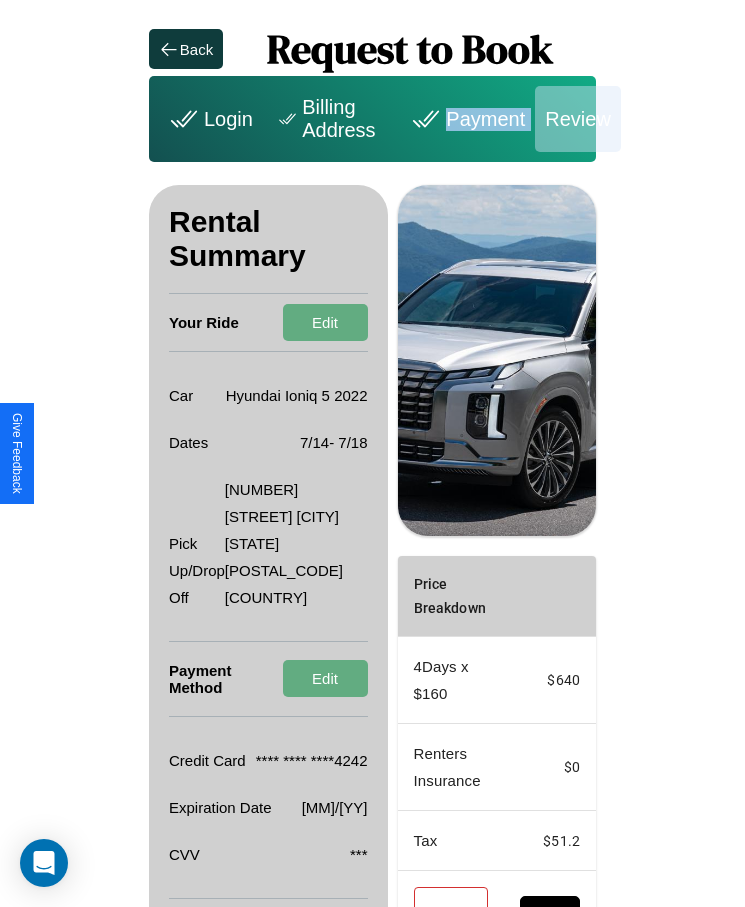 click on "Payment" at bounding box center (465, 119) 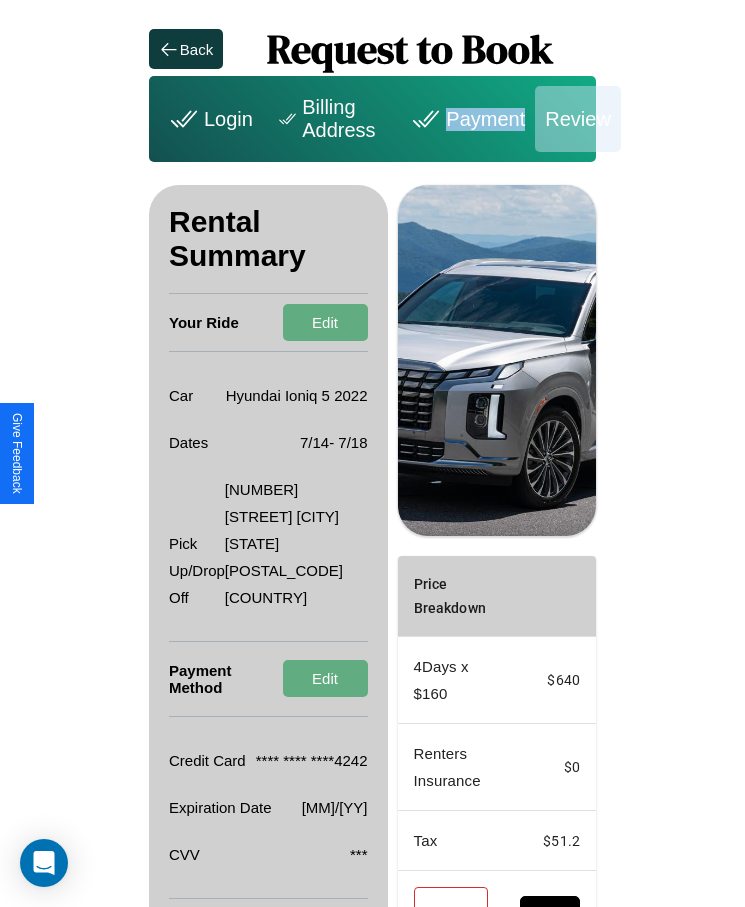 click on "Payment" at bounding box center (465, 119) 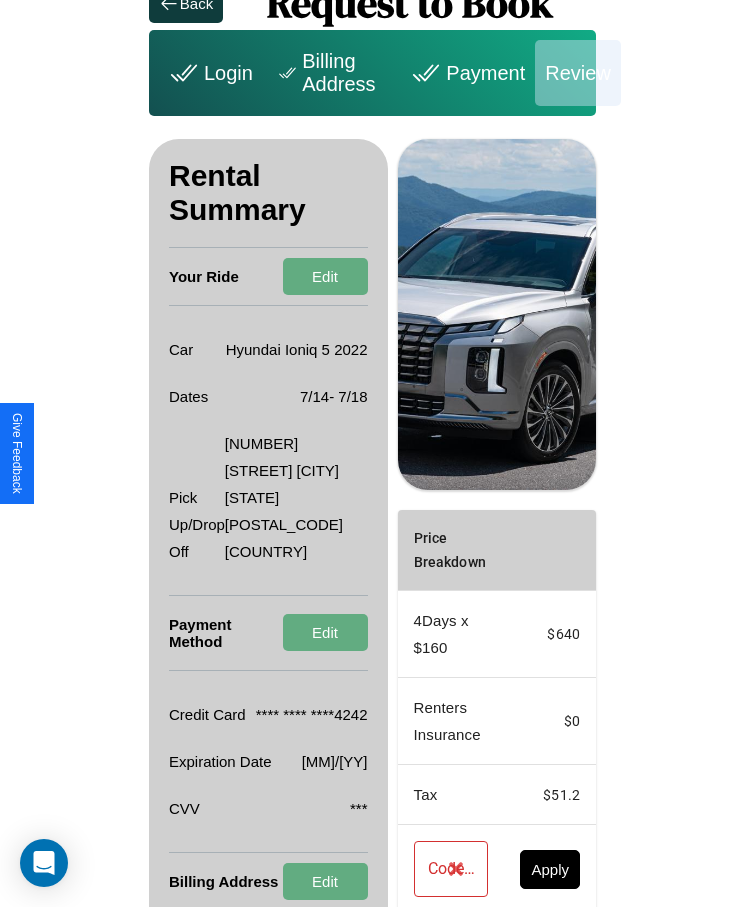 scroll, scrollTop: 0, scrollLeft: 0, axis: both 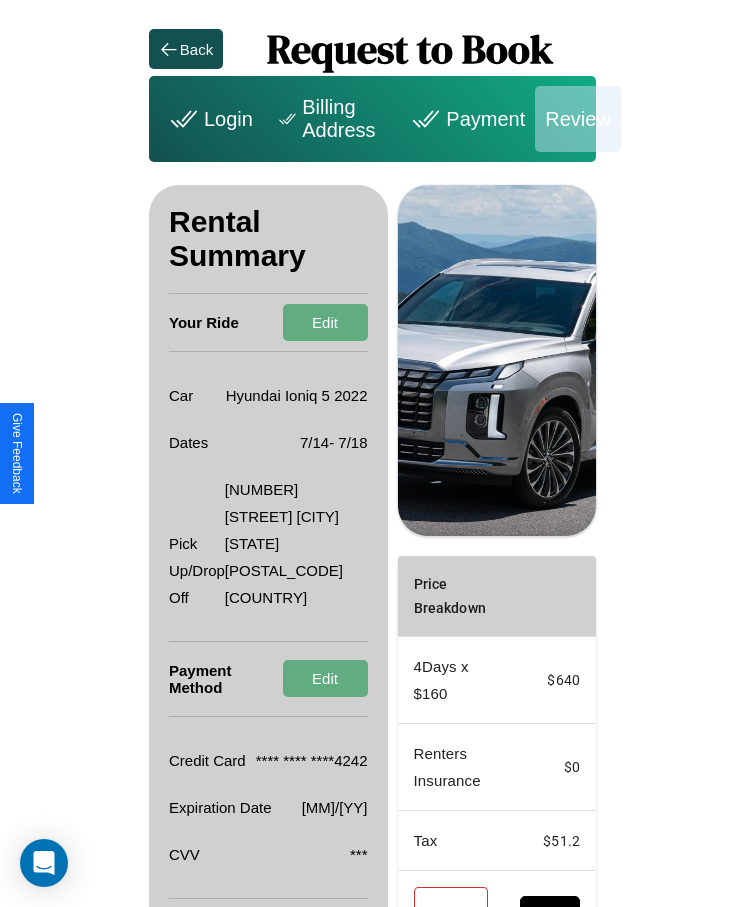 click on "Back" at bounding box center [196, 49] 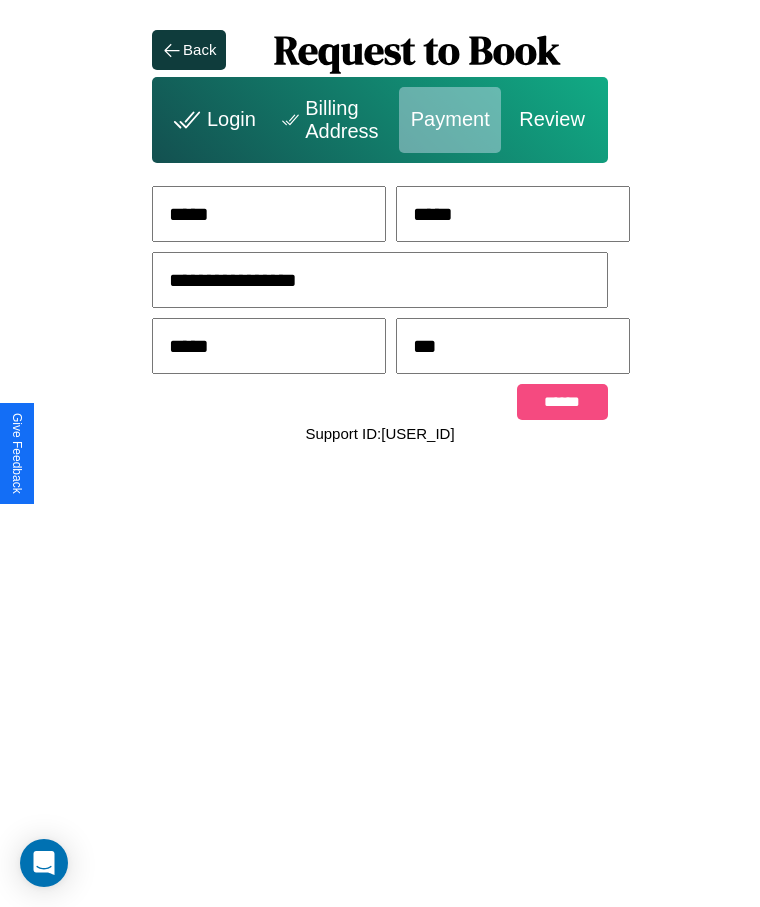 click on "******" at bounding box center [562, 402] 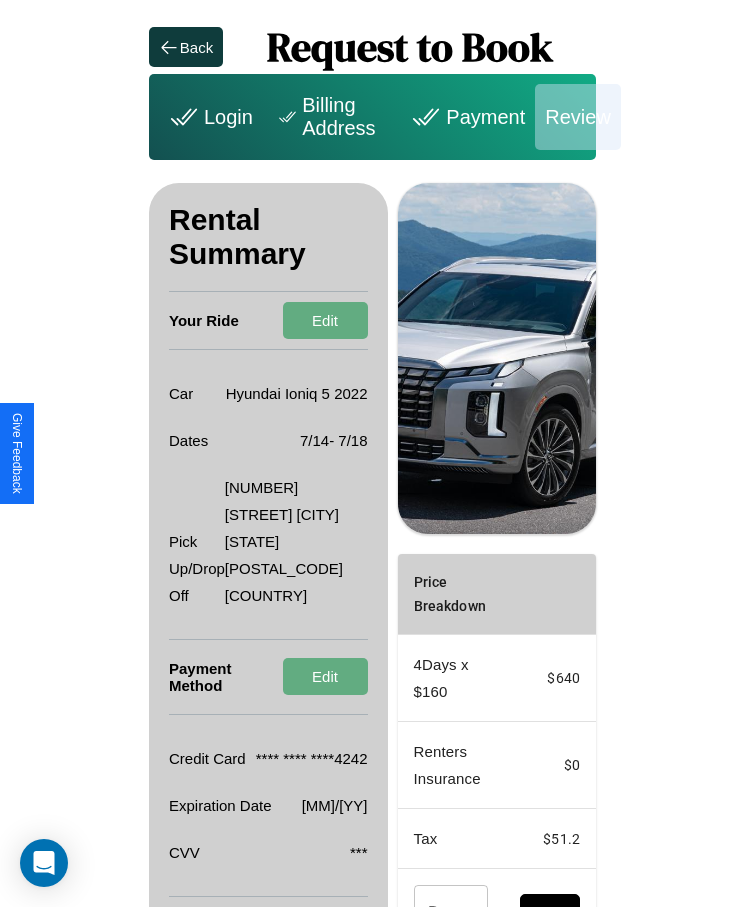 scroll, scrollTop: 137, scrollLeft: 0, axis: vertical 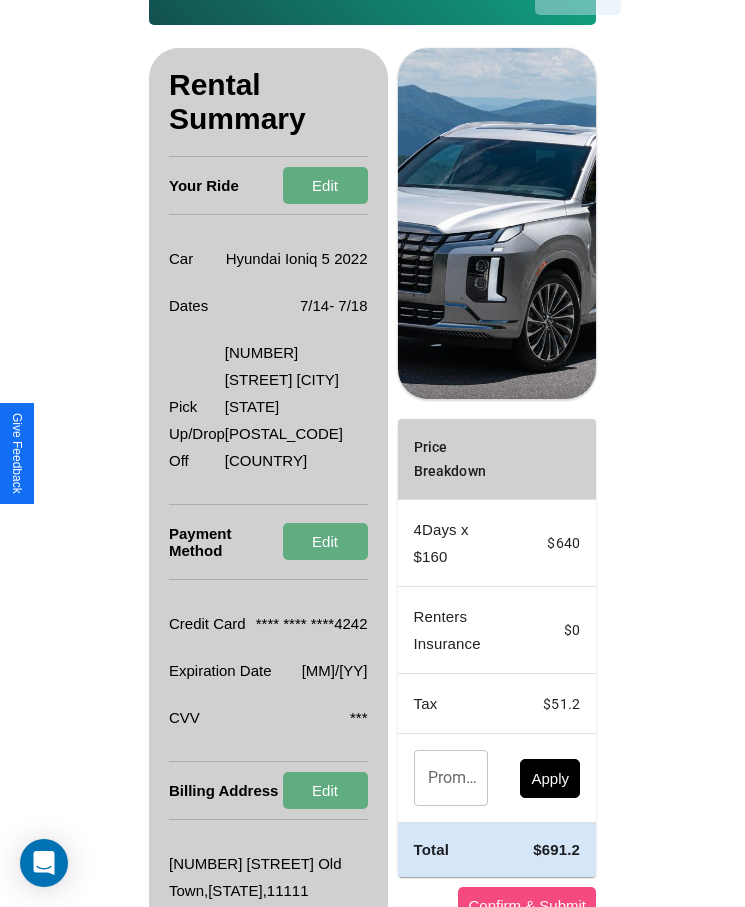 click on "Confirm & Submit" at bounding box center (527, 905) 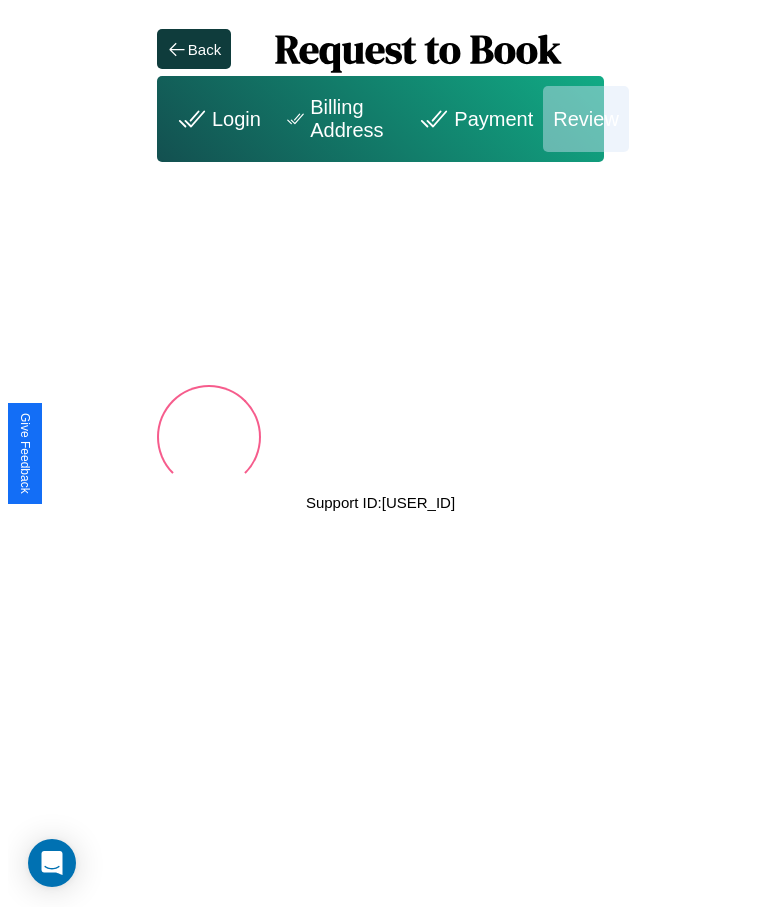 scroll, scrollTop: 0, scrollLeft: 0, axis: both 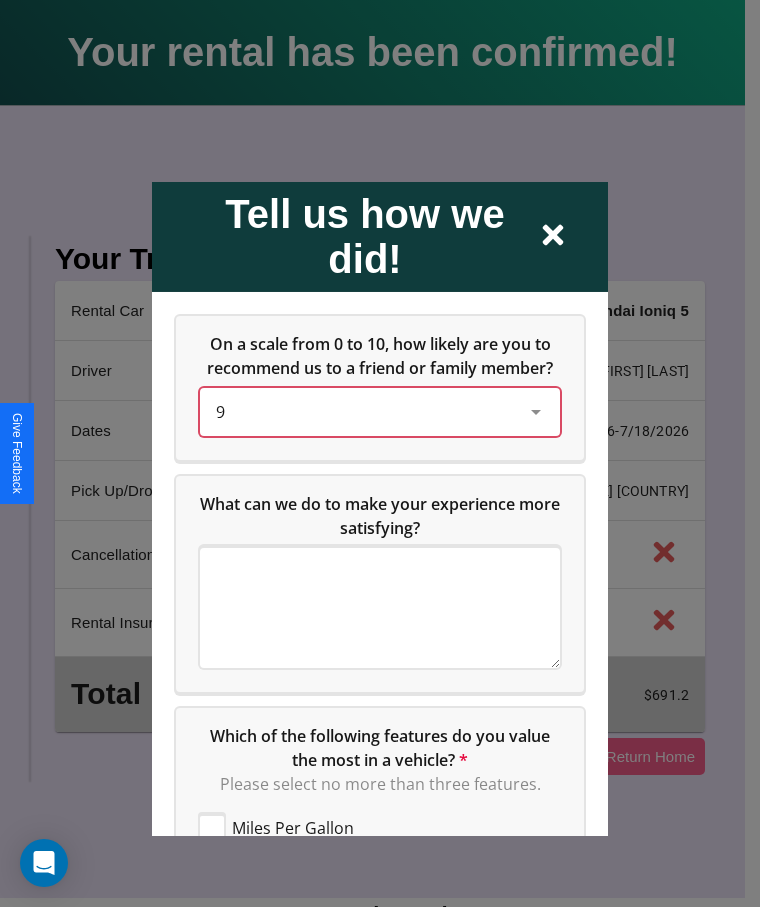 click on "9" at bounding box center (364, 411) 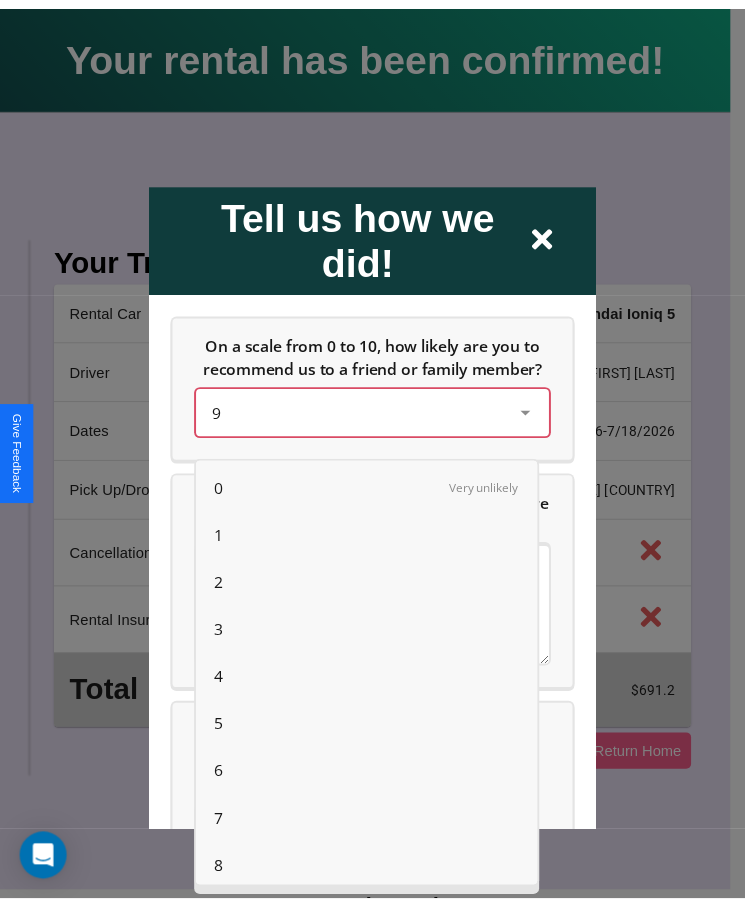 scroll, scrollTop: 56, scrollLeft: 0, axis: vertical 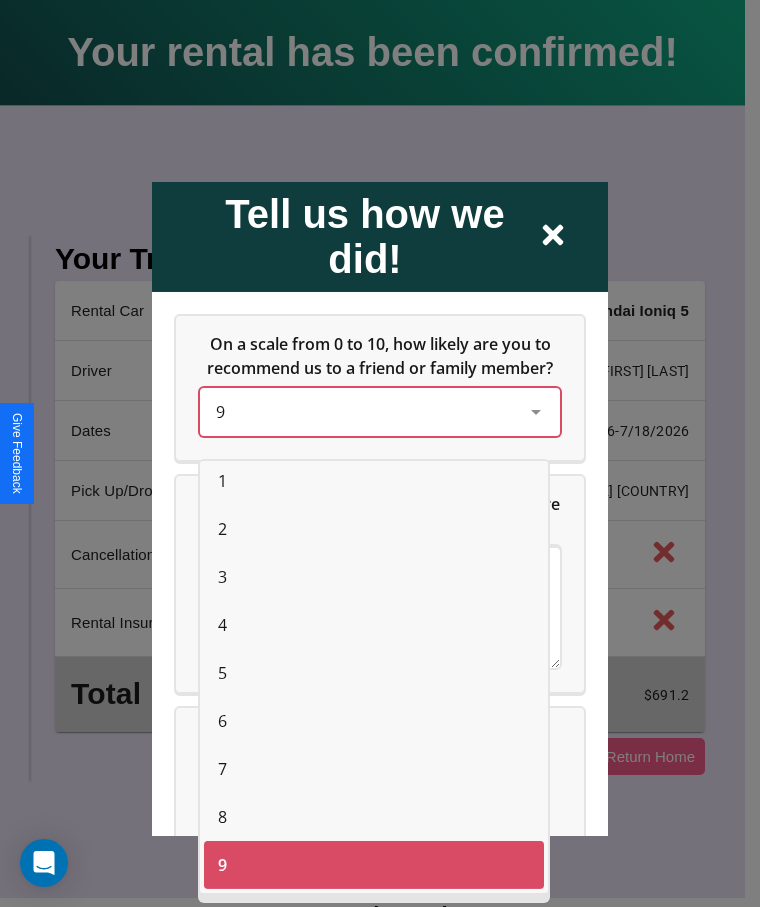click on "8" at bounding box center (222, 817) 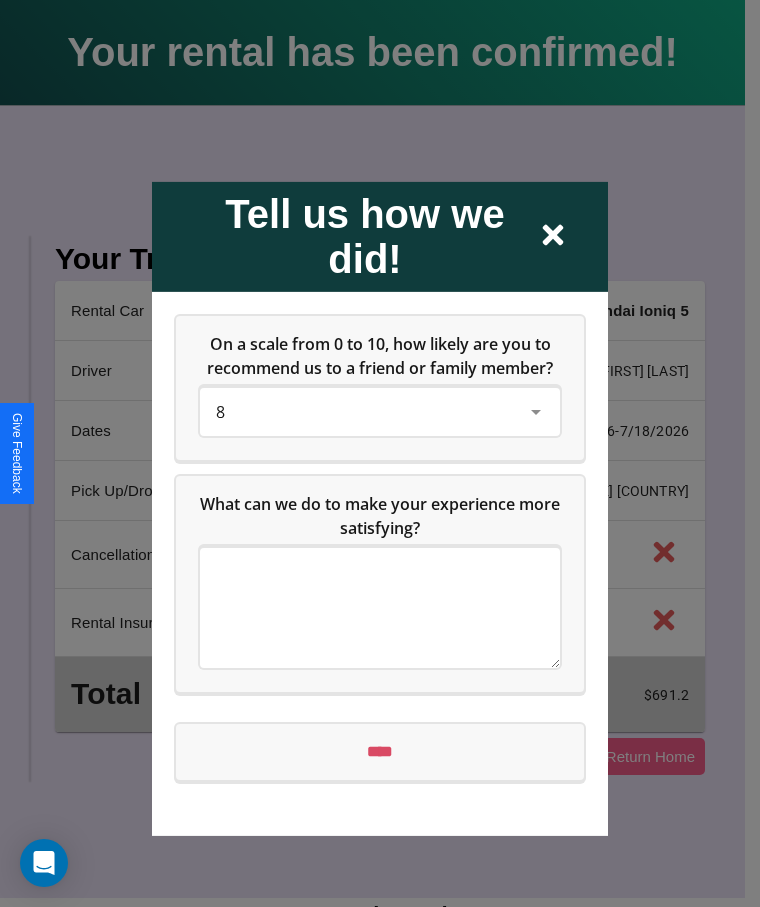 click 